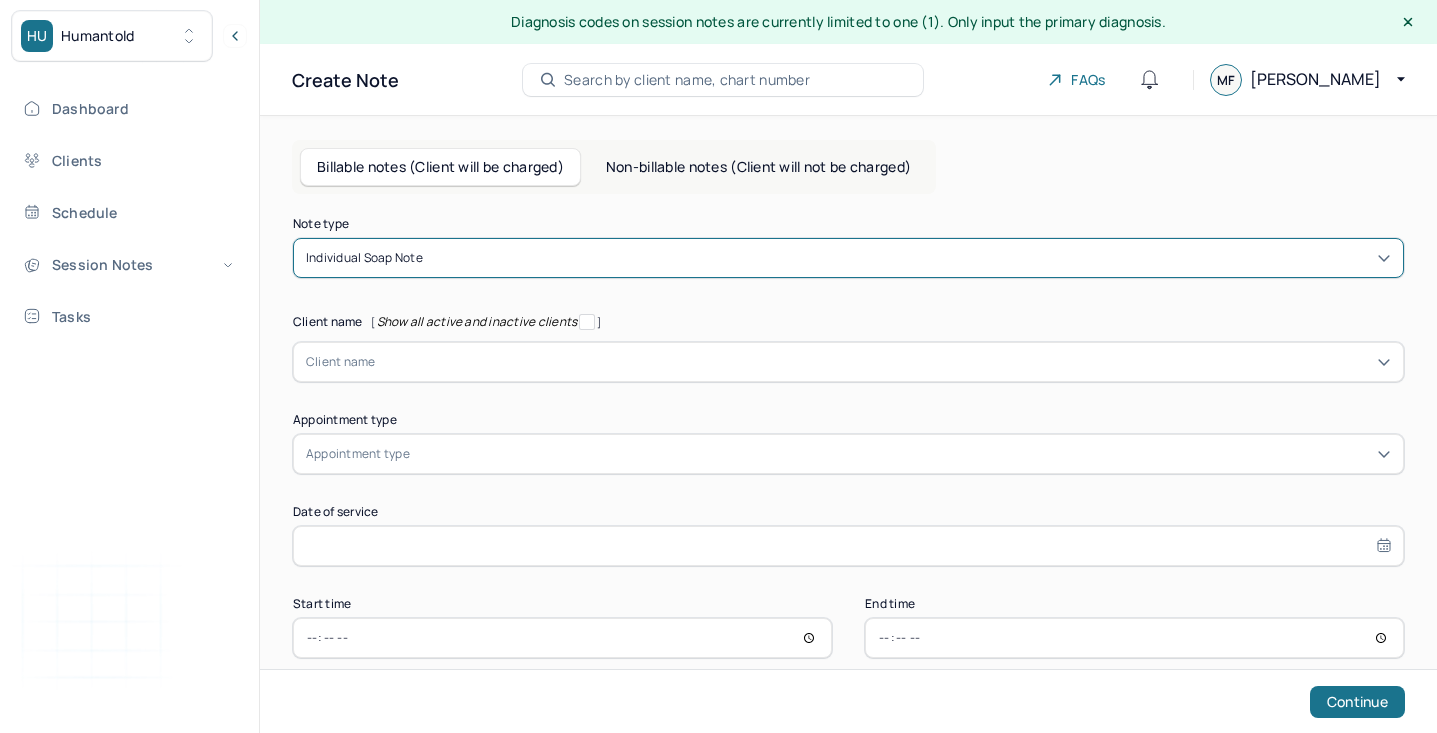 scroll, scrollTop: 0, scrollLeft: 0, axis: both 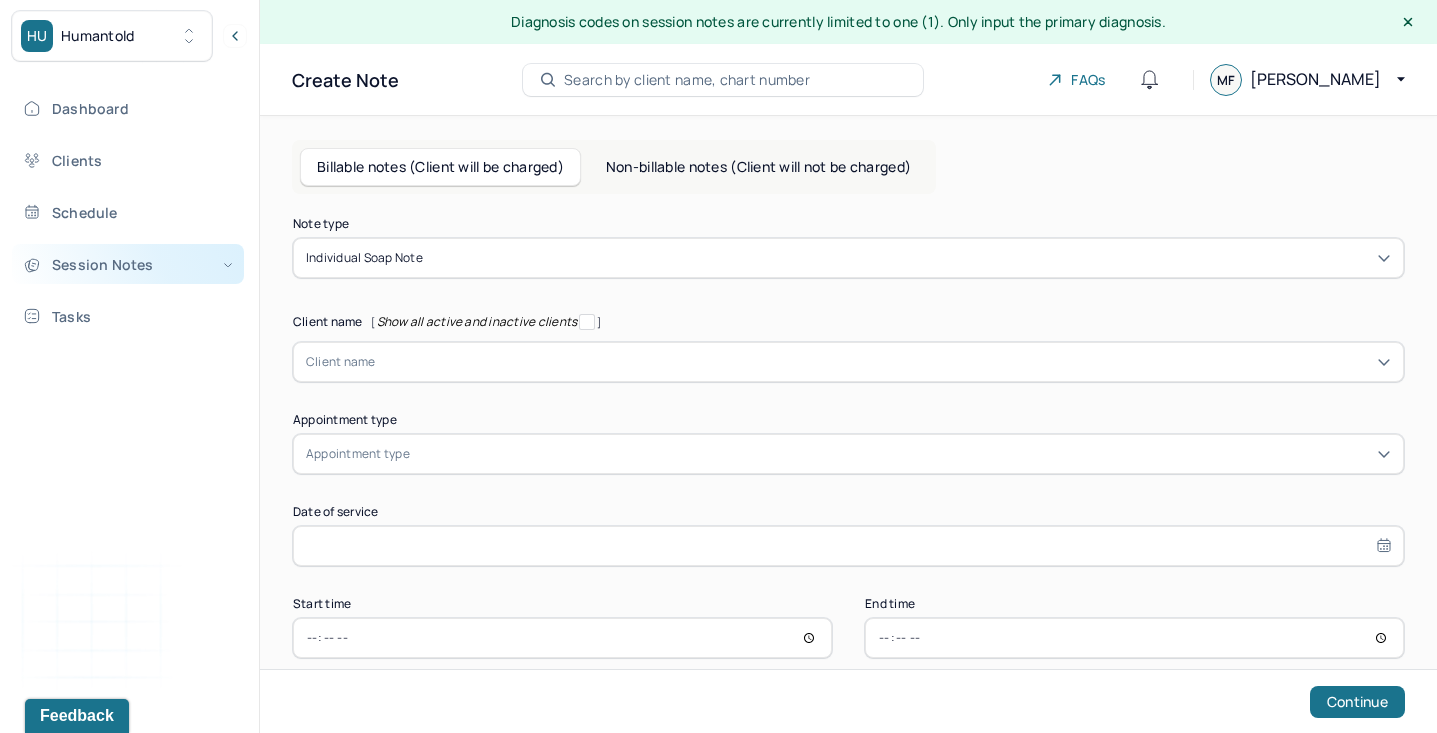 click on "Session Notes" at bounding box center (128, 264) 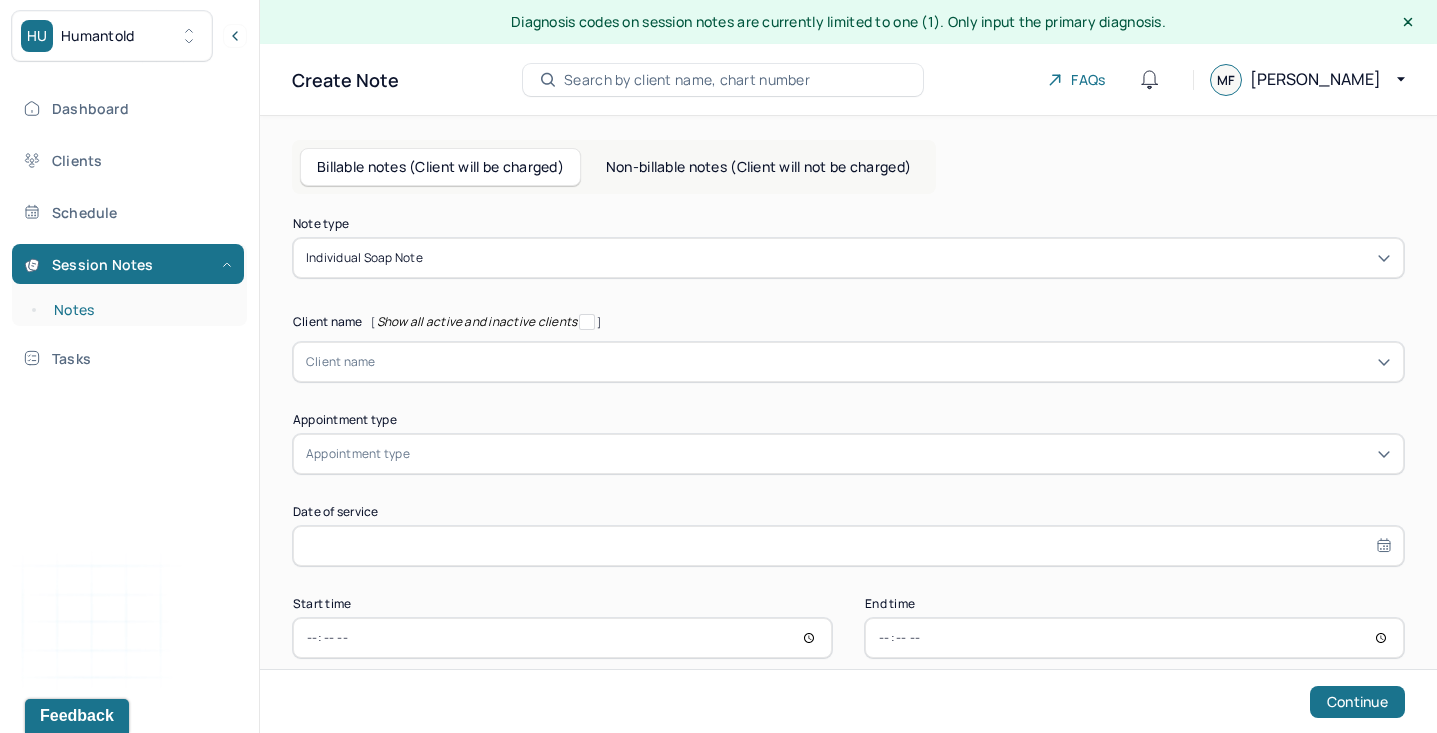 click on "Notes" at bounding box center (139, 310) 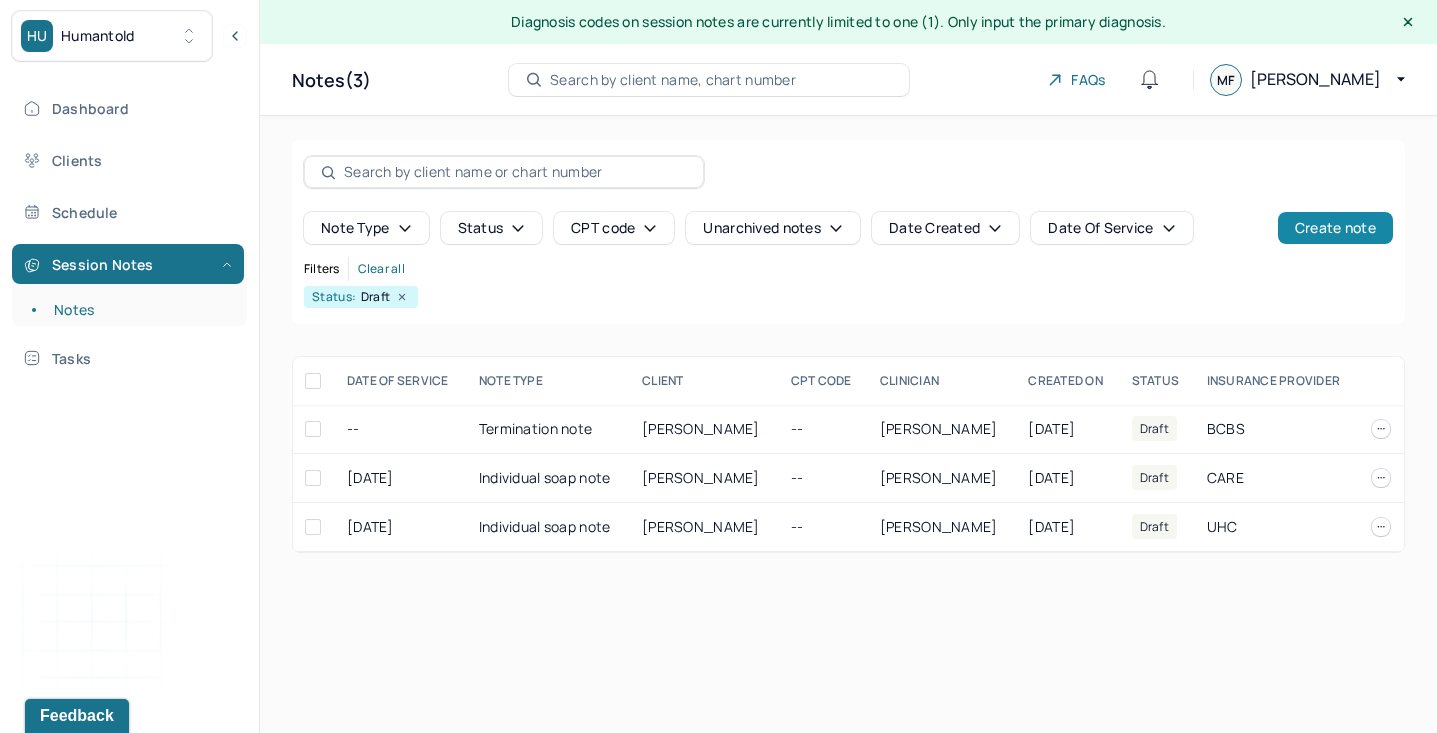 click on "Create note" at bounding box center [1335, 228] 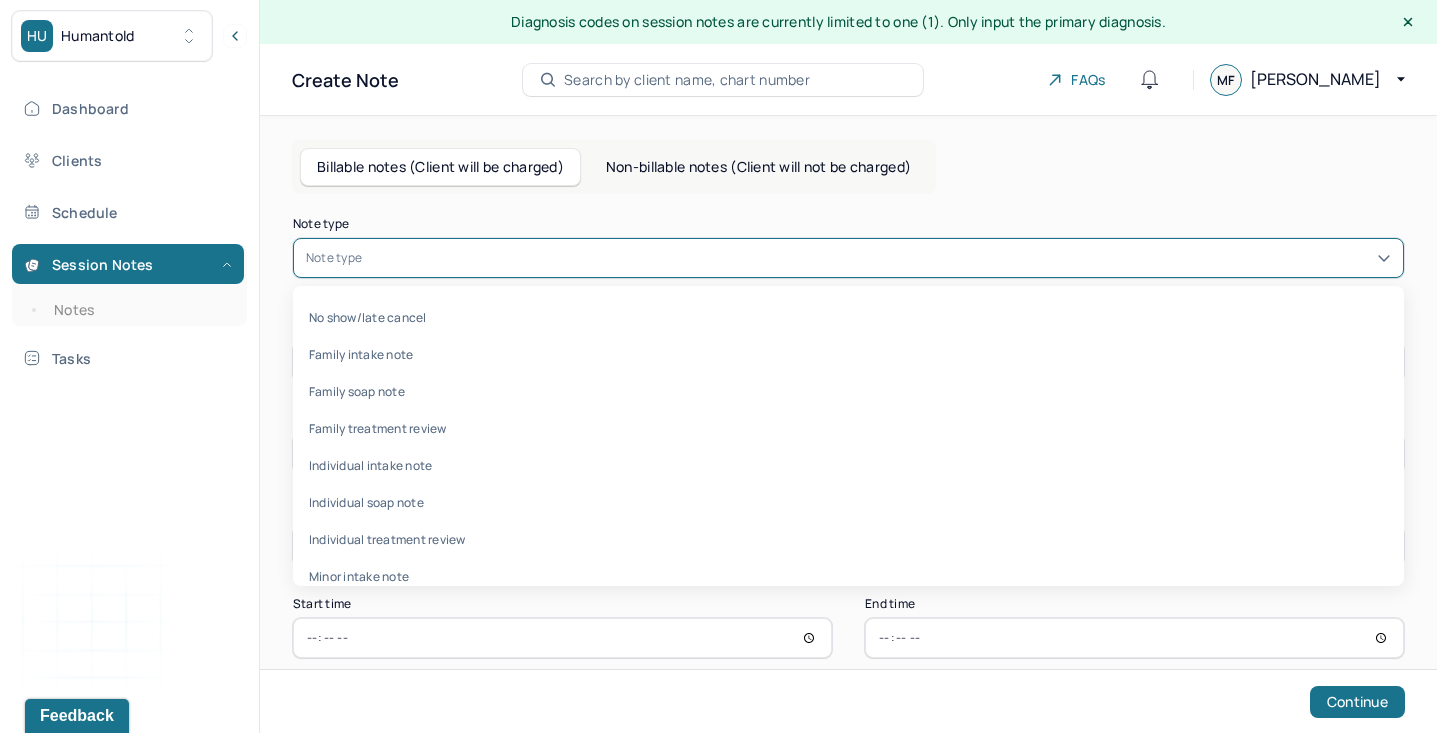 click at bounding box center [878, 258] 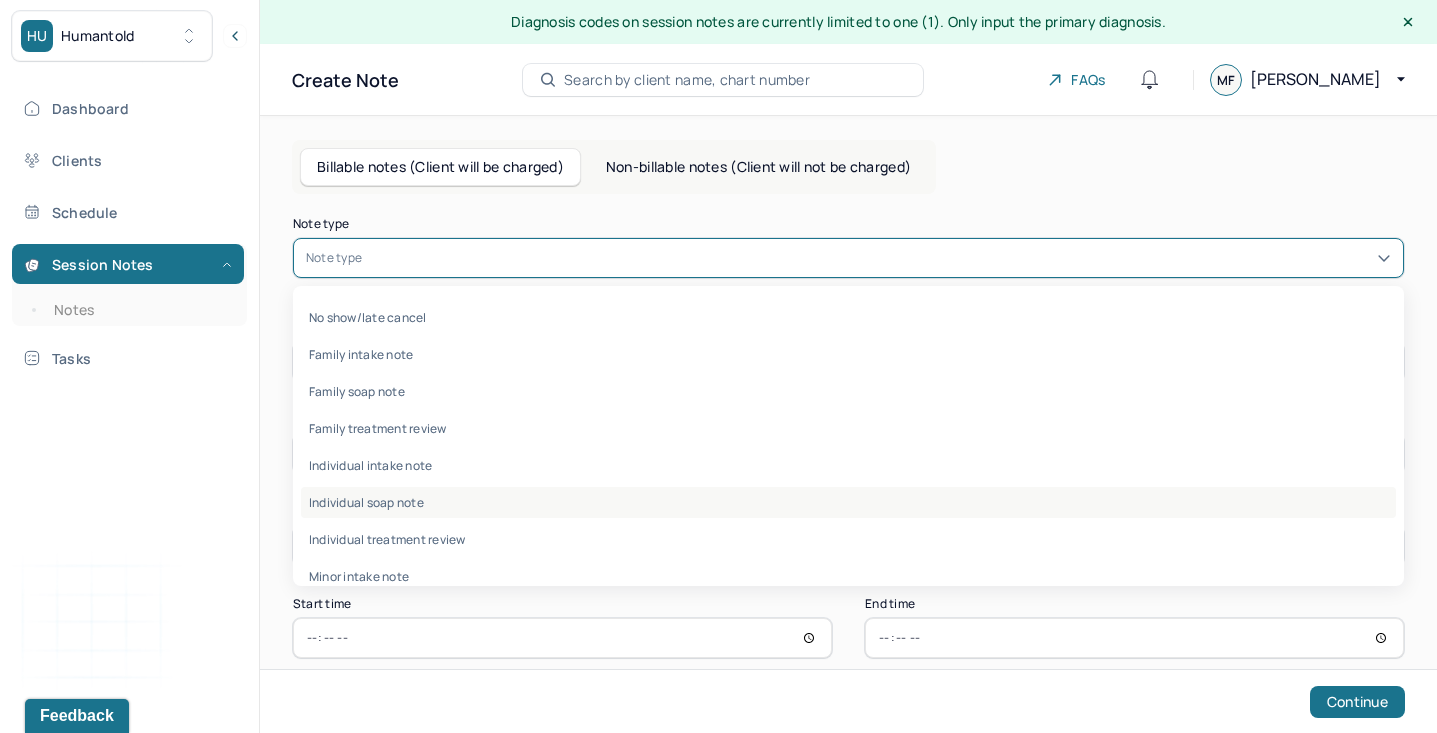 click on "Individual soap note" at bounding box center [848, 502] 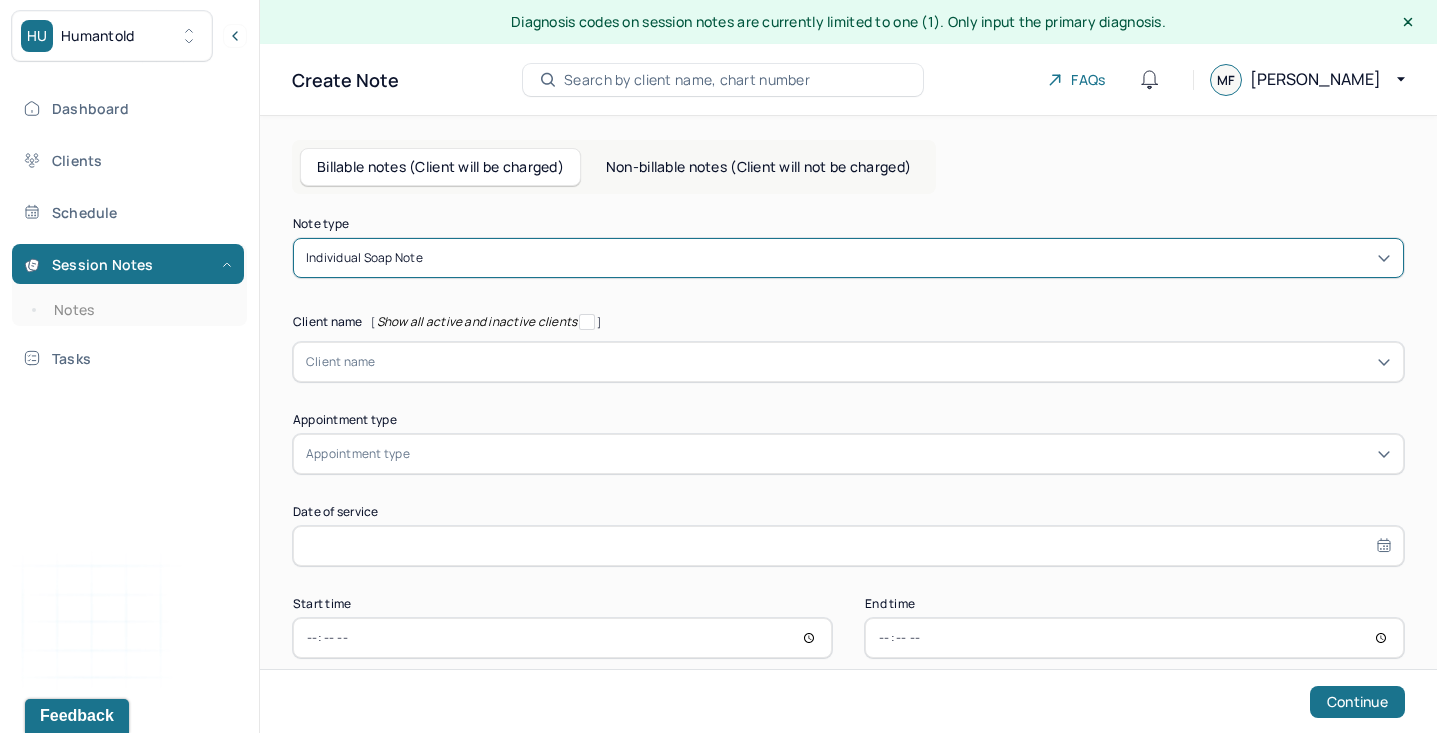 click on "Client name" at bounding box center (848, 362) 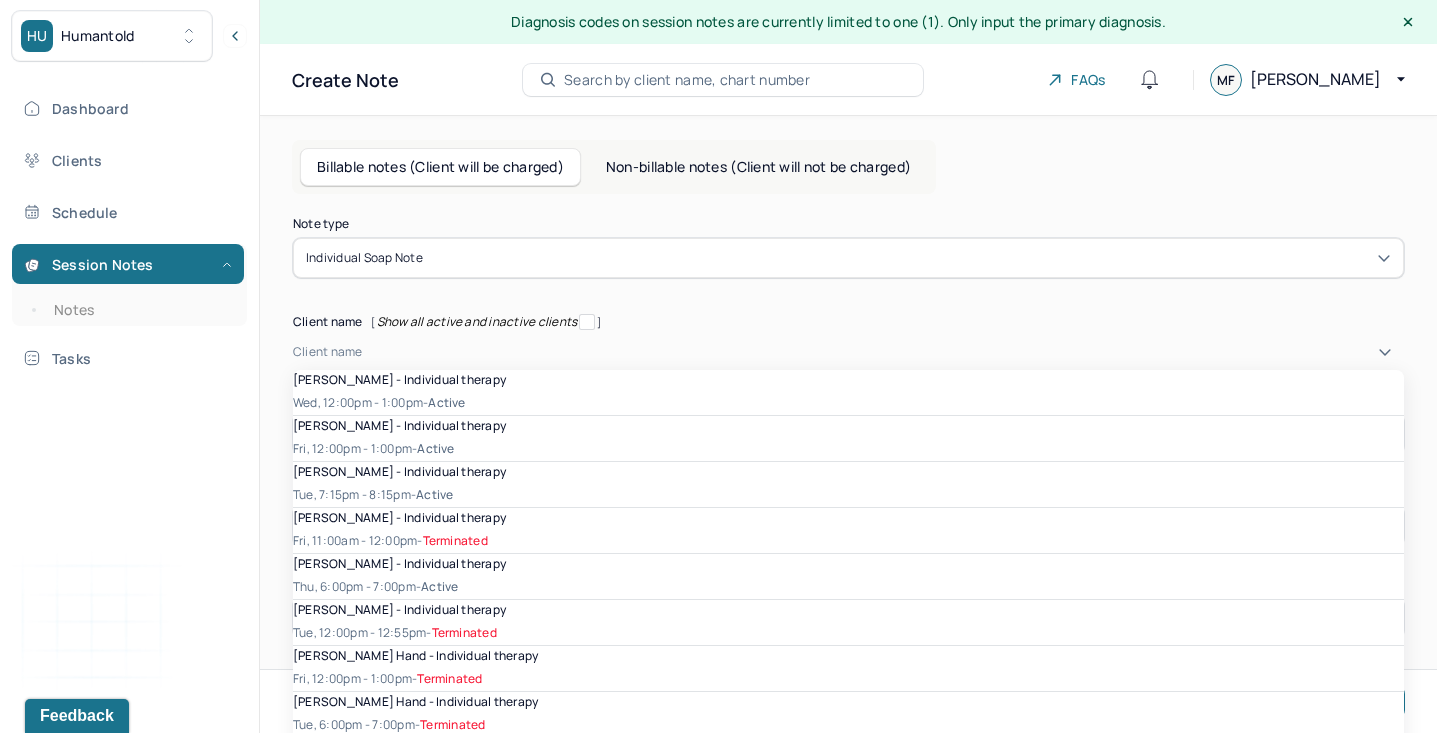 scroll, scrollTop: 0, scrollLeft: 0, axis: both 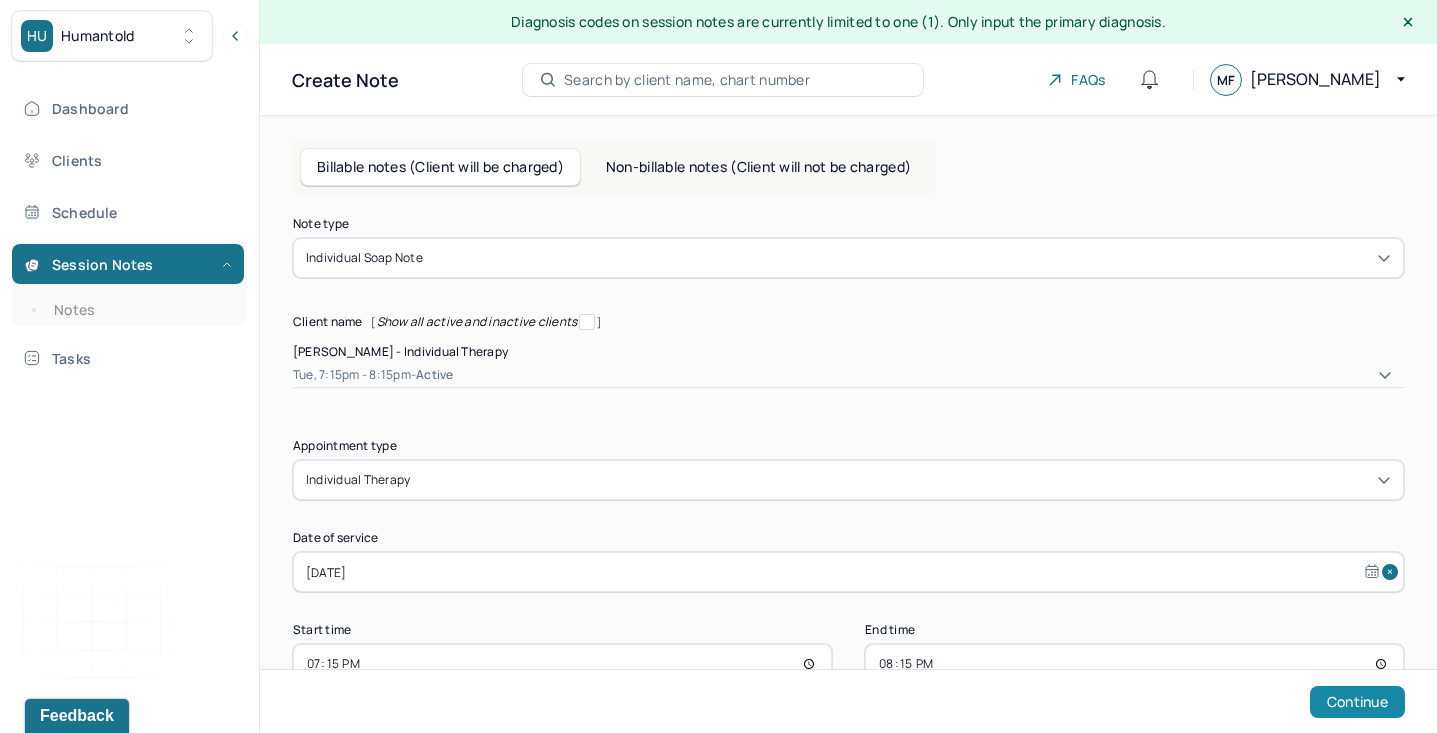 click on "Continue" at bounding box center (1357, 702) 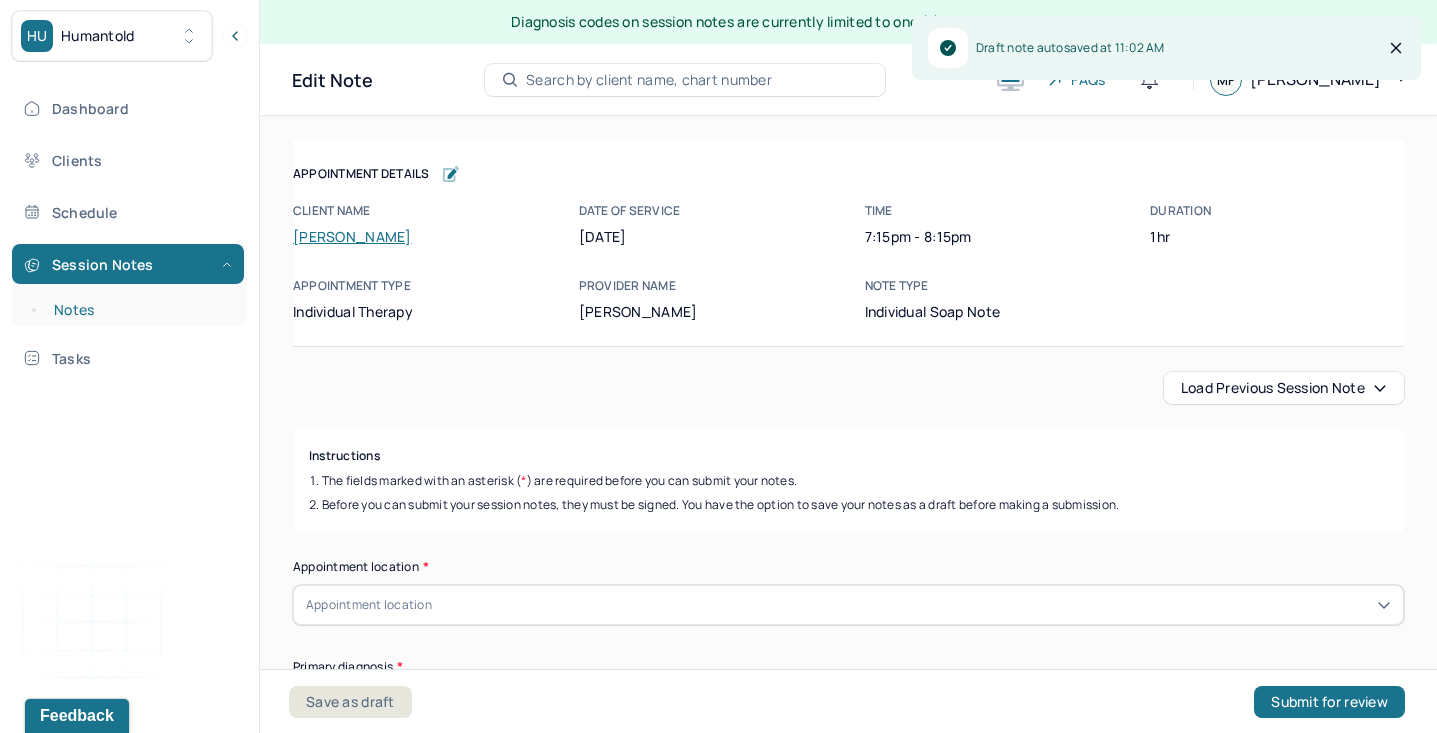 click on "Notes" at bounding box center (139, 310) 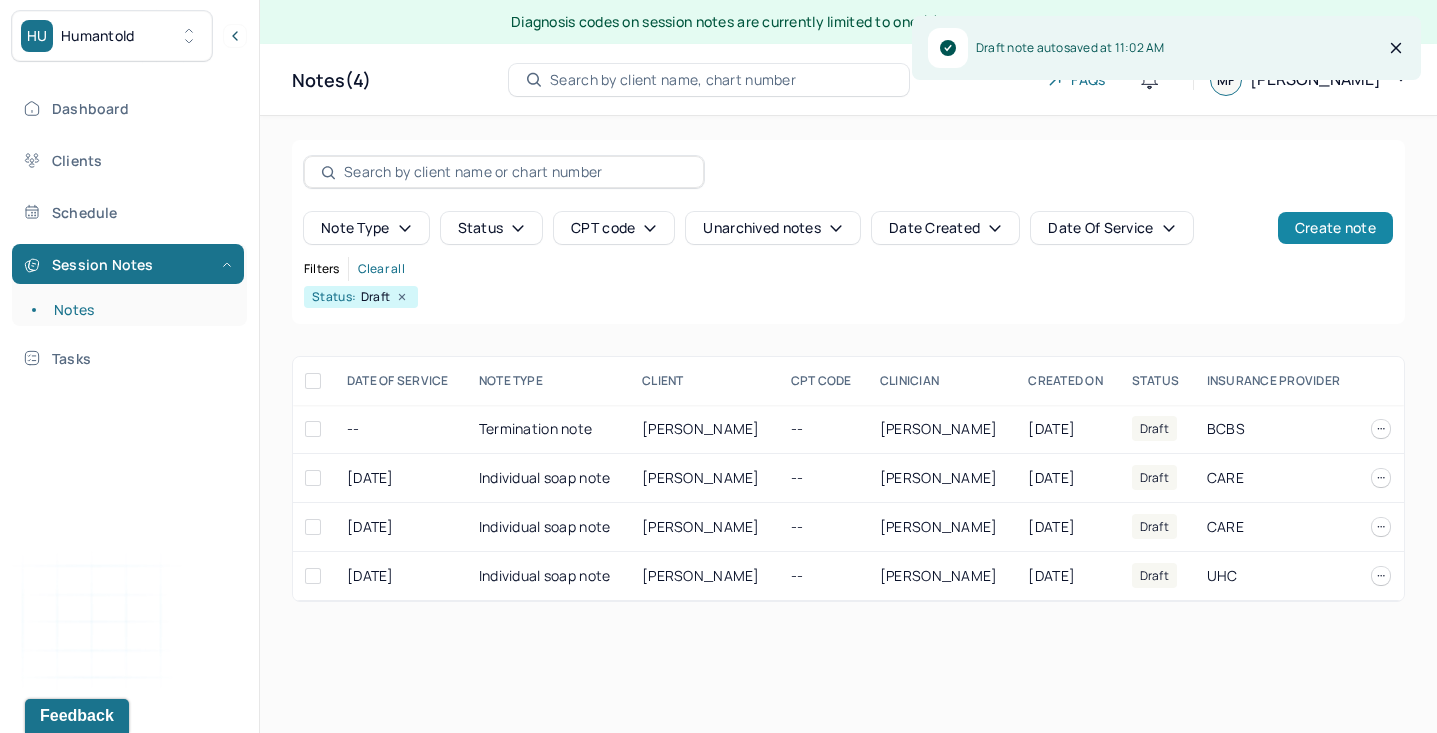 click on "Create note" at bounding box center (1335, 228) 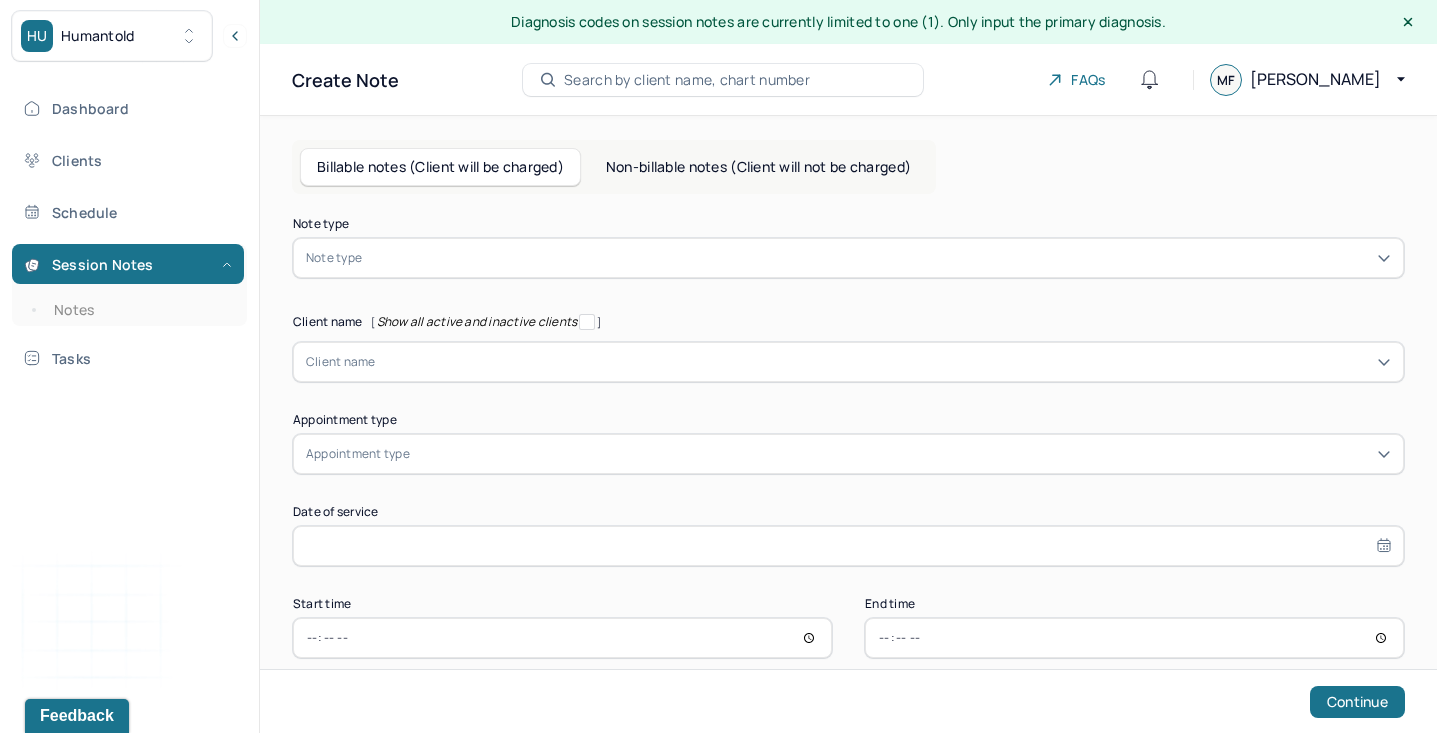 click on "Note type Note type" at bounding box center [848, 248] 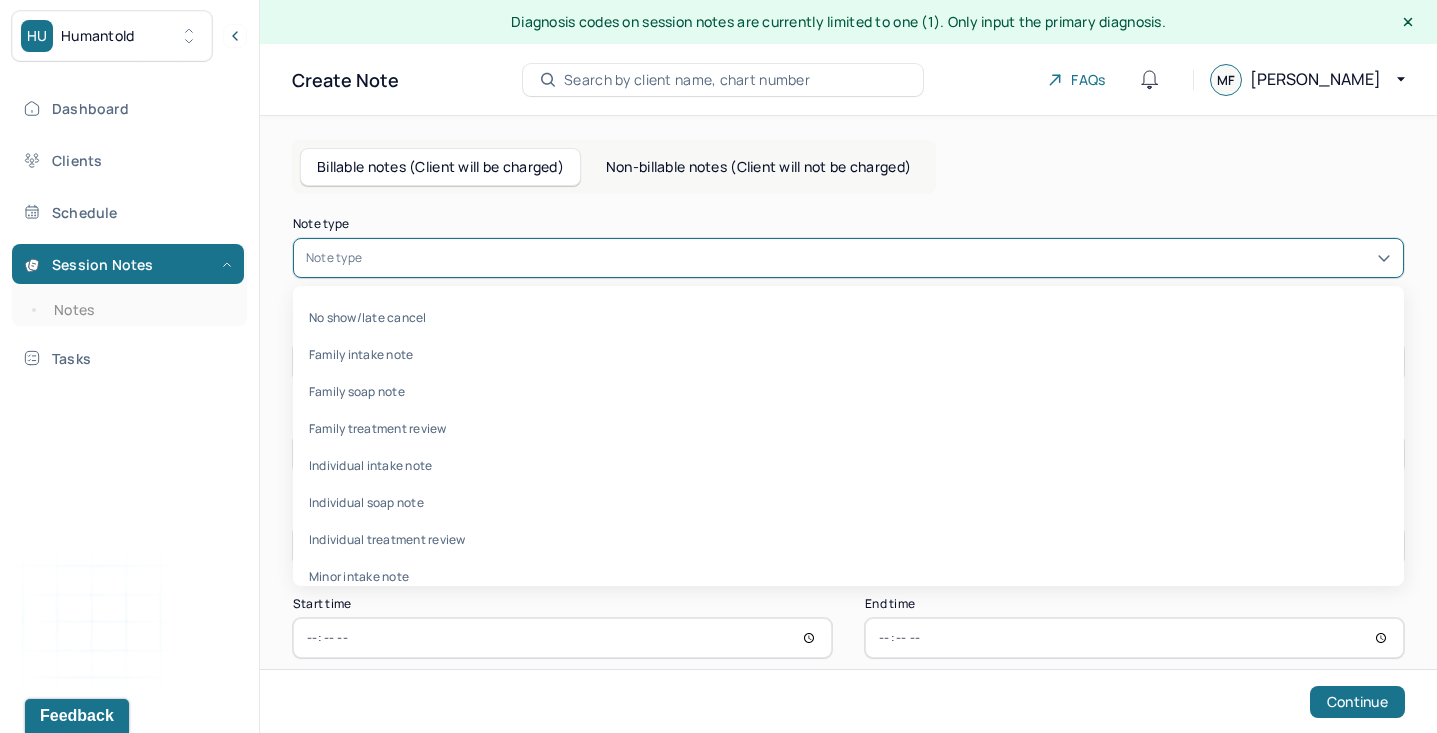 click at bounding box center (878, 258) 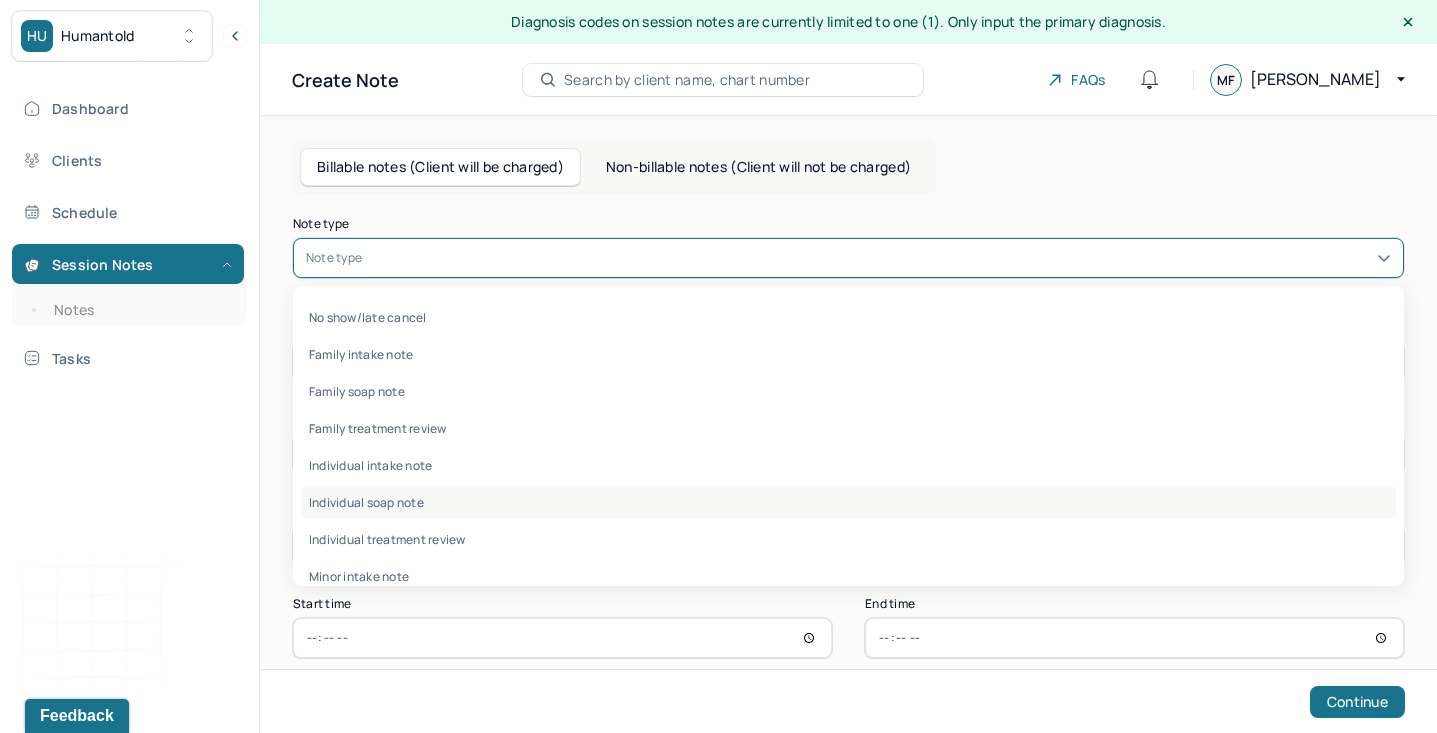 click on "Individual soap note" at bounding box center (848, 502) 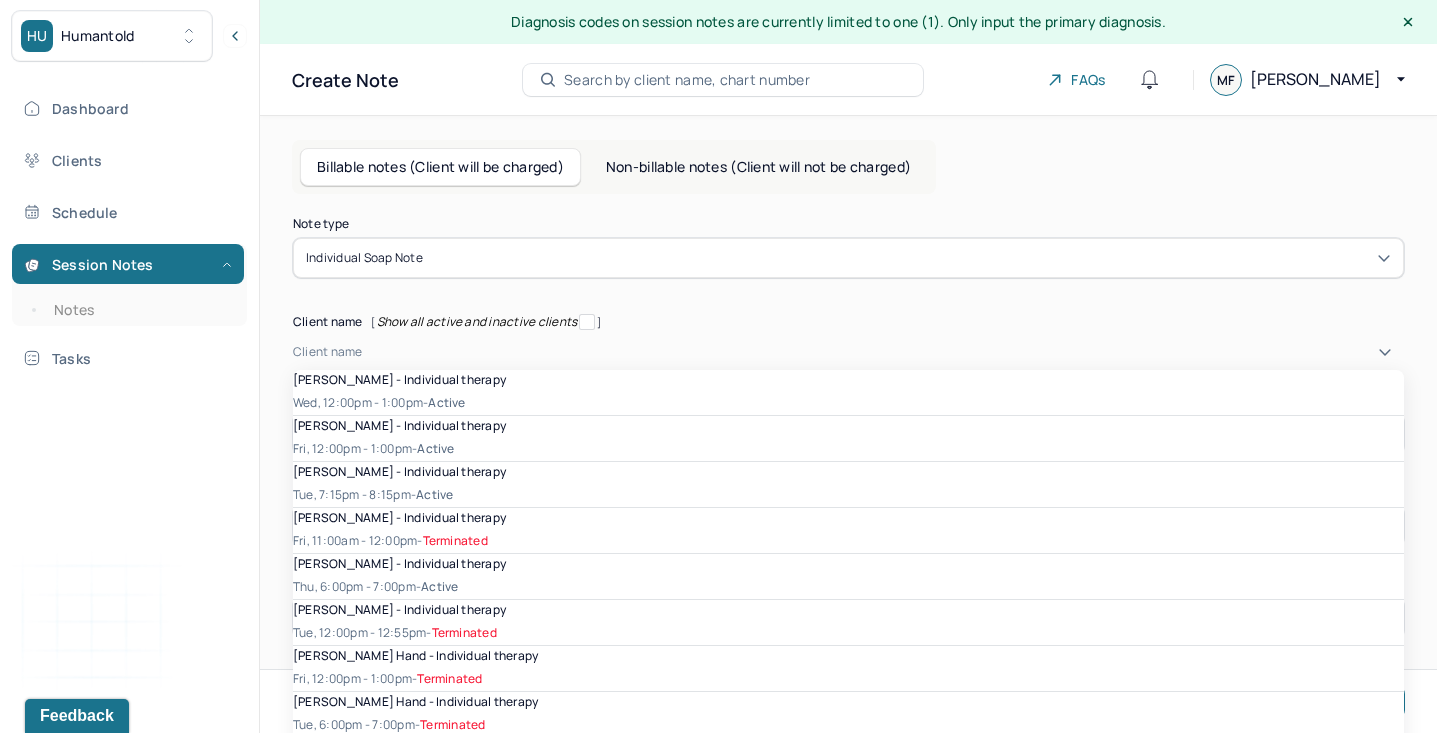 click at bounding box center [883, 352] 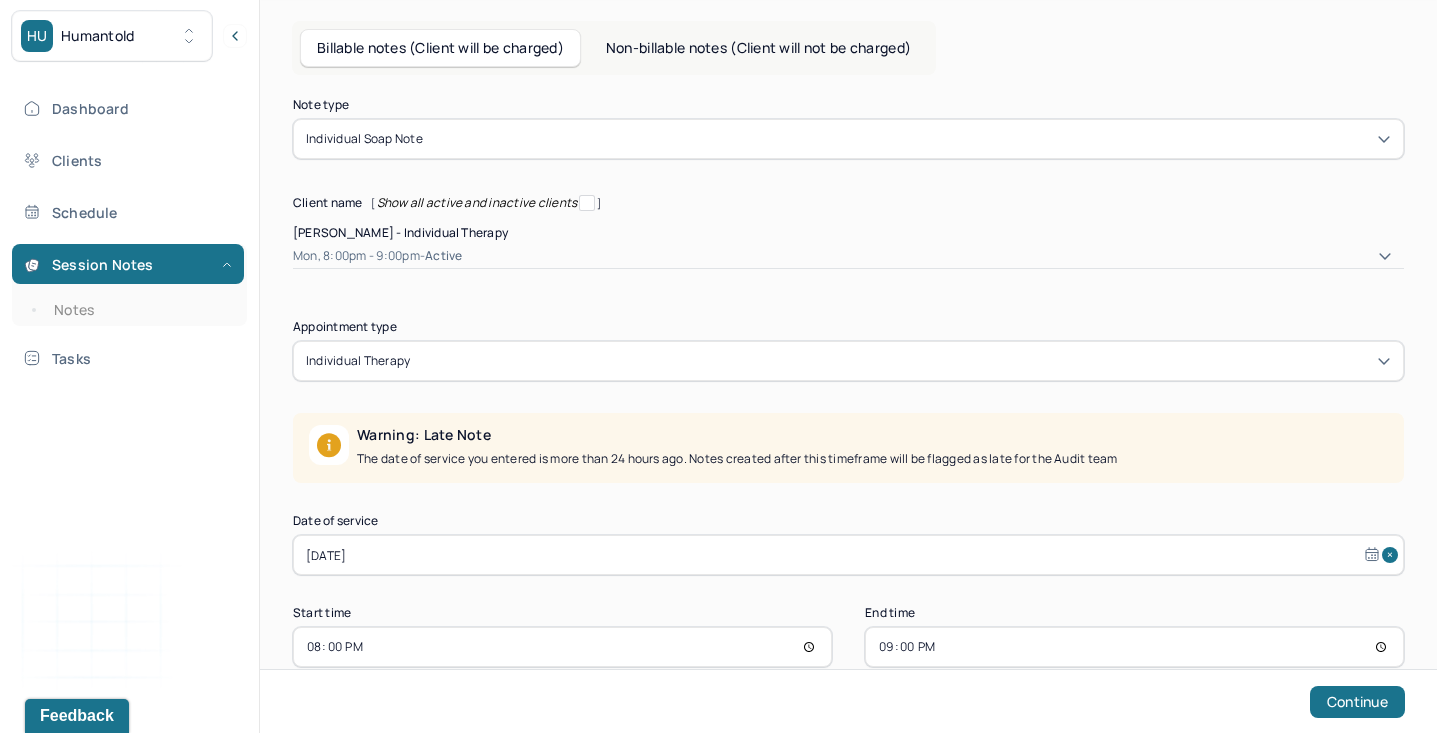 scroll, scrollTop: 127, scrollLeft: 0, axis: vertical 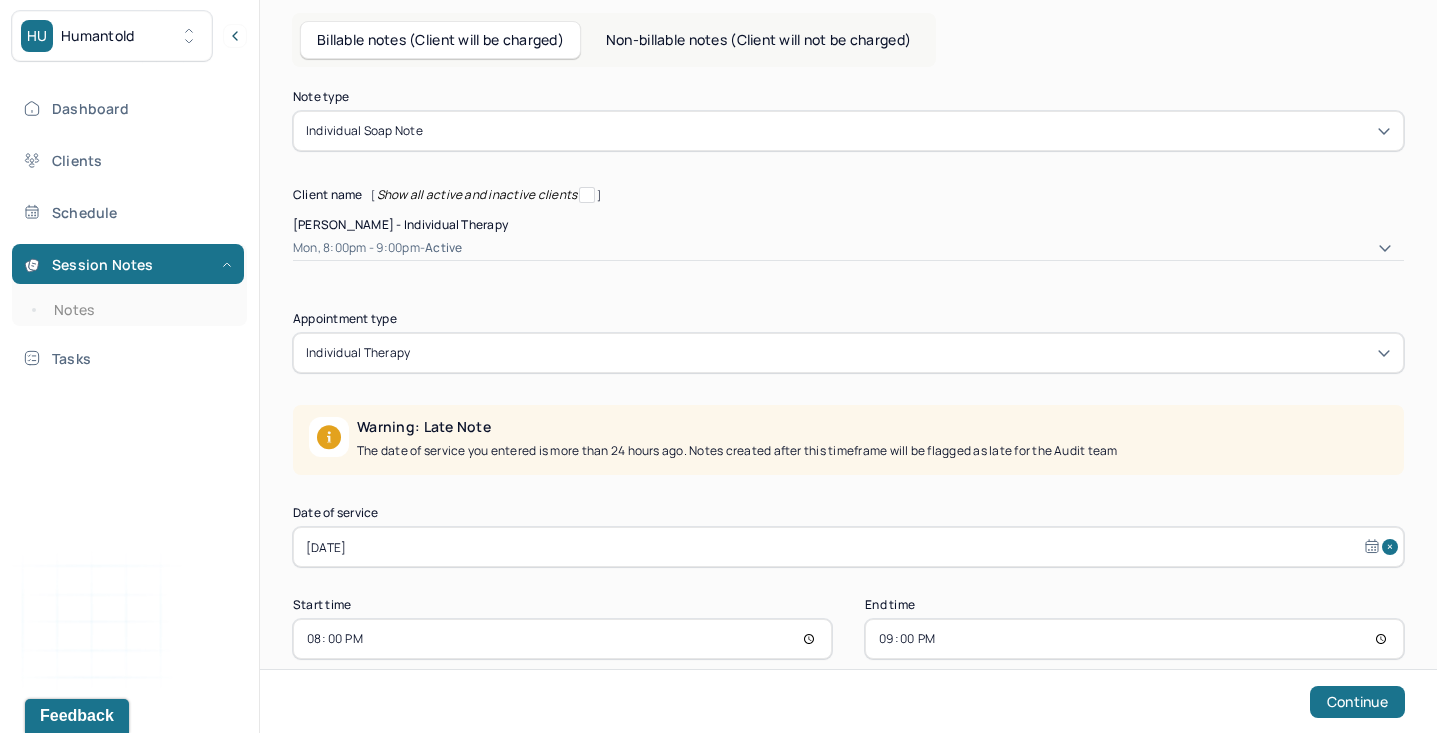 select on "5" 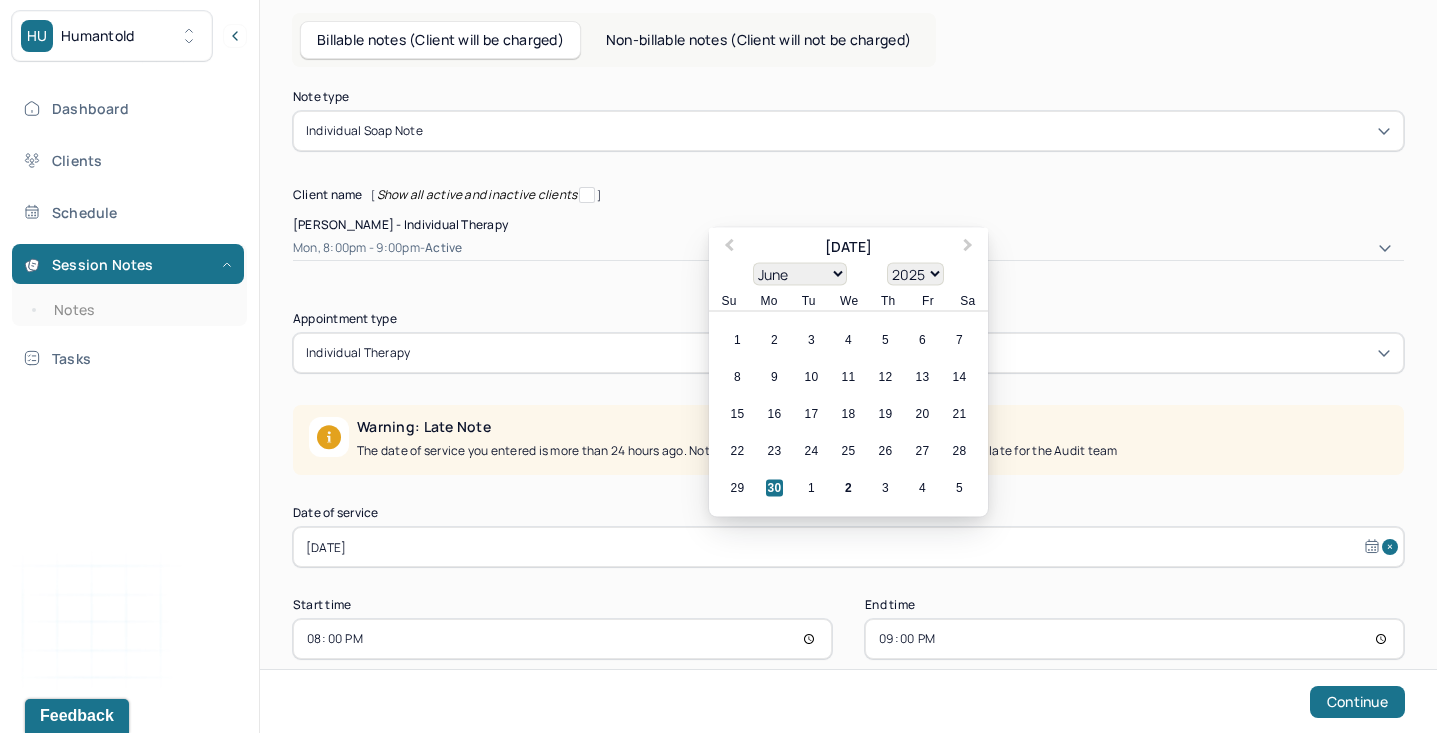 click on "[DATE]" at bounding box center (848, 547) 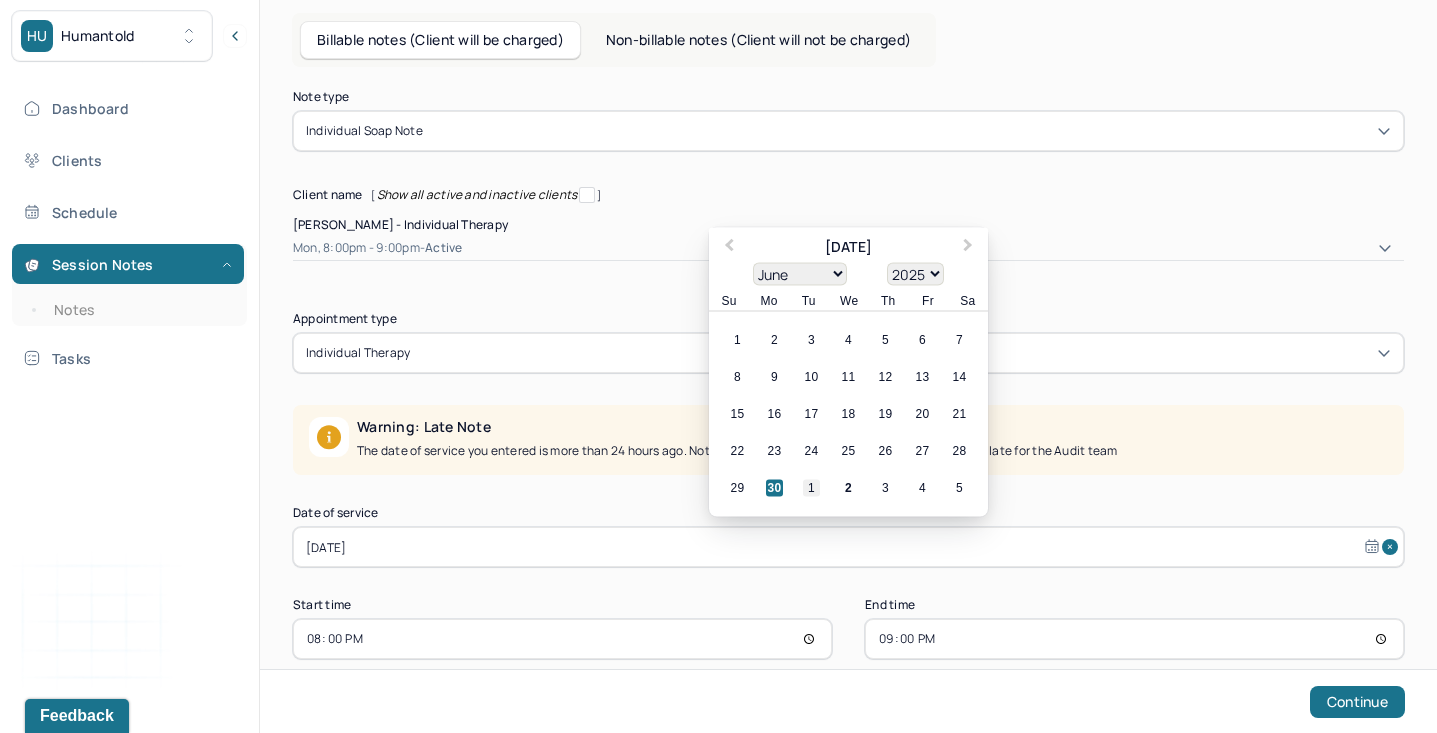 click on "1" at bounding box center (811, 488) 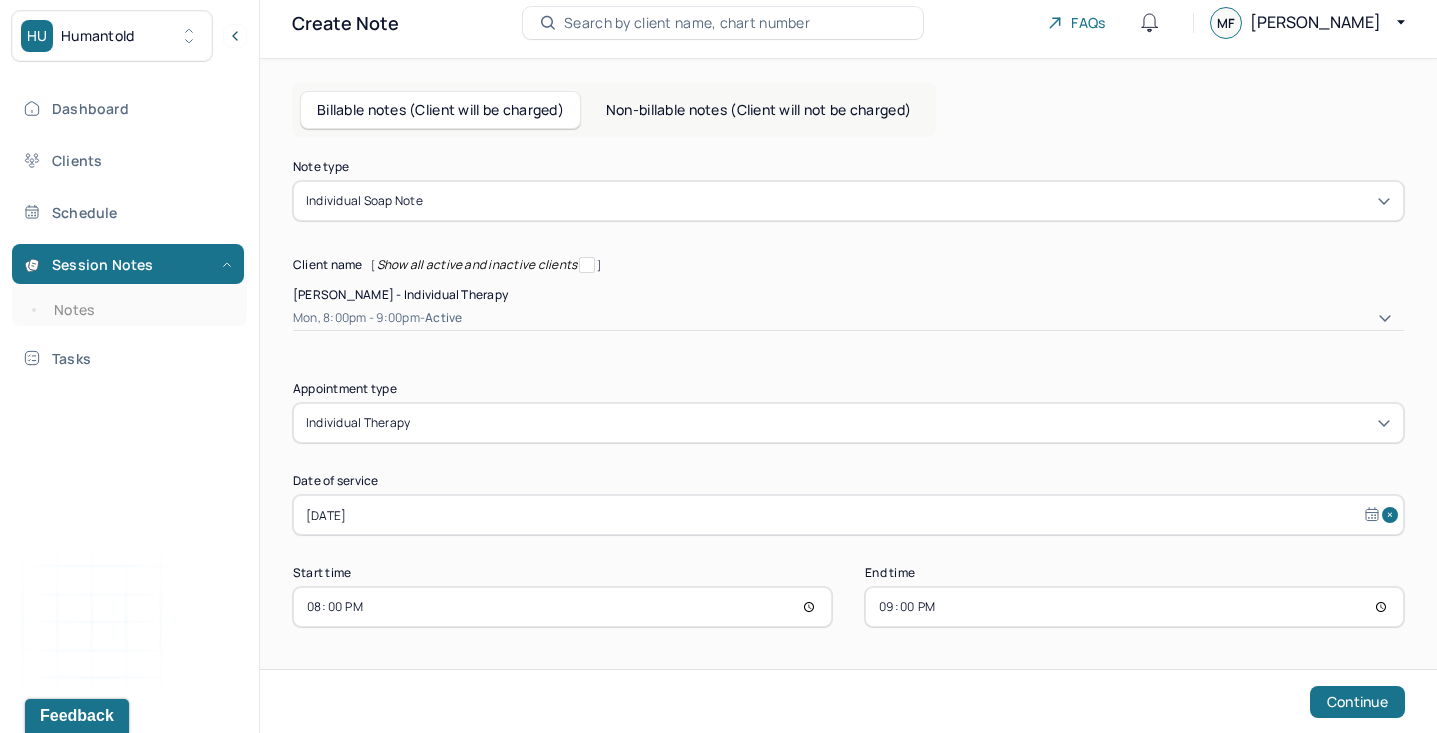 scroll, scrollTop: 38, scrollLeft: 0, axis: vertical 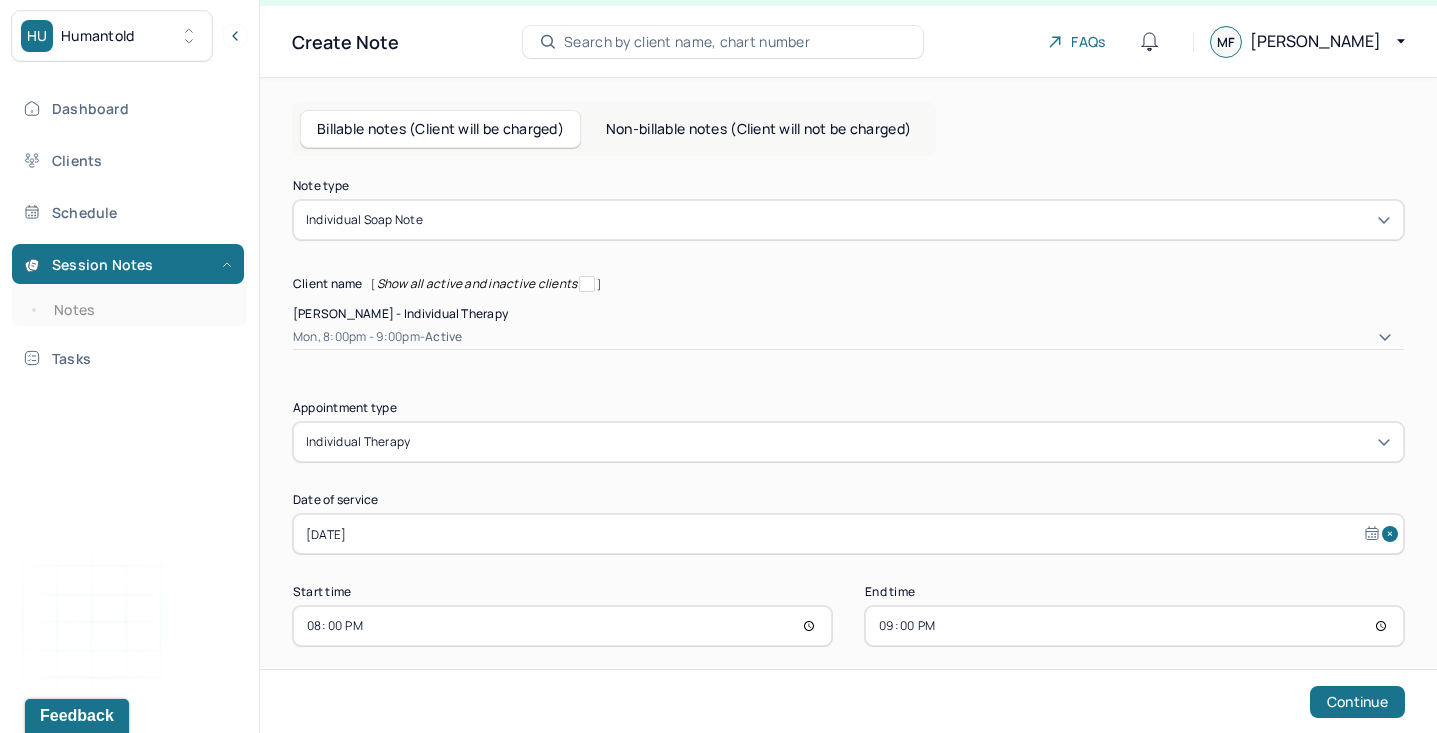 click on "20:00" at bounding box center (562, 626) 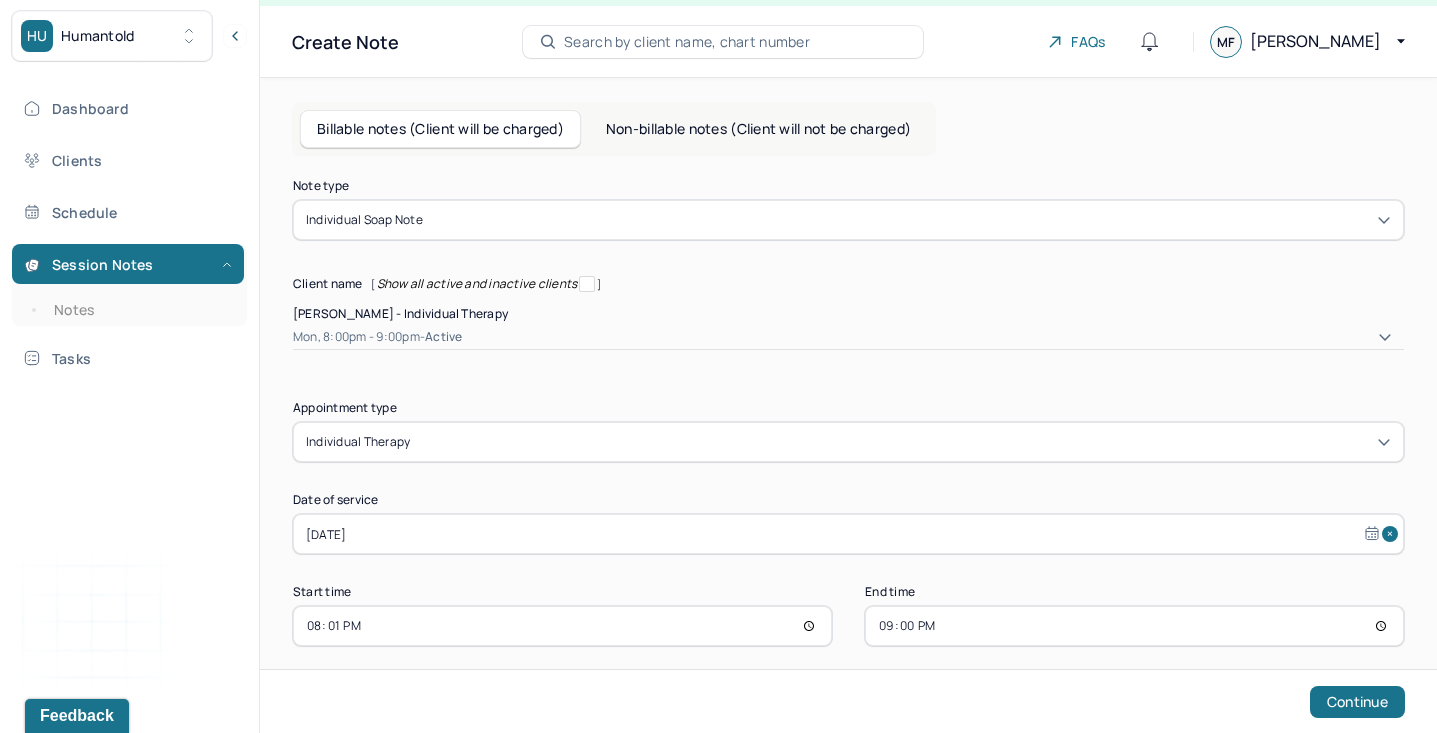 type on "20:15" 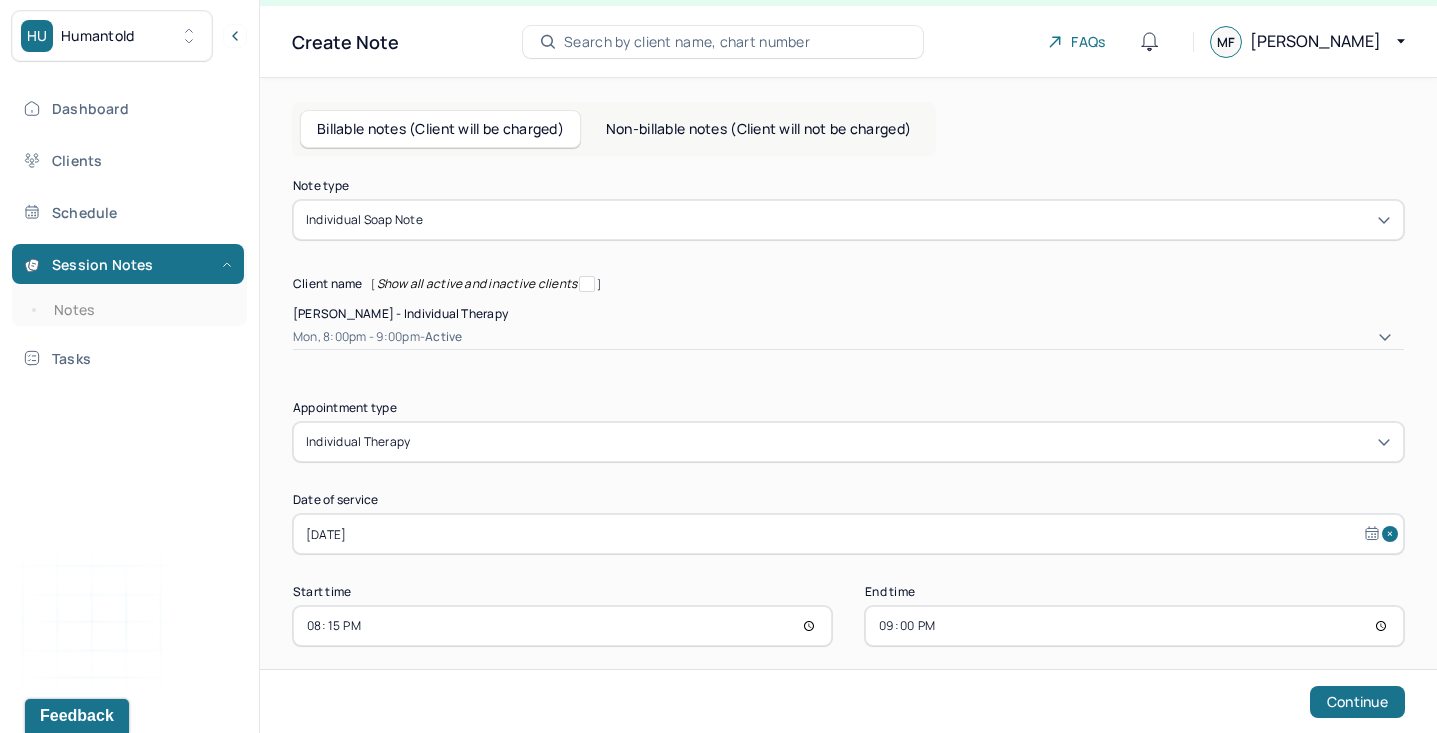 type on "01:00" 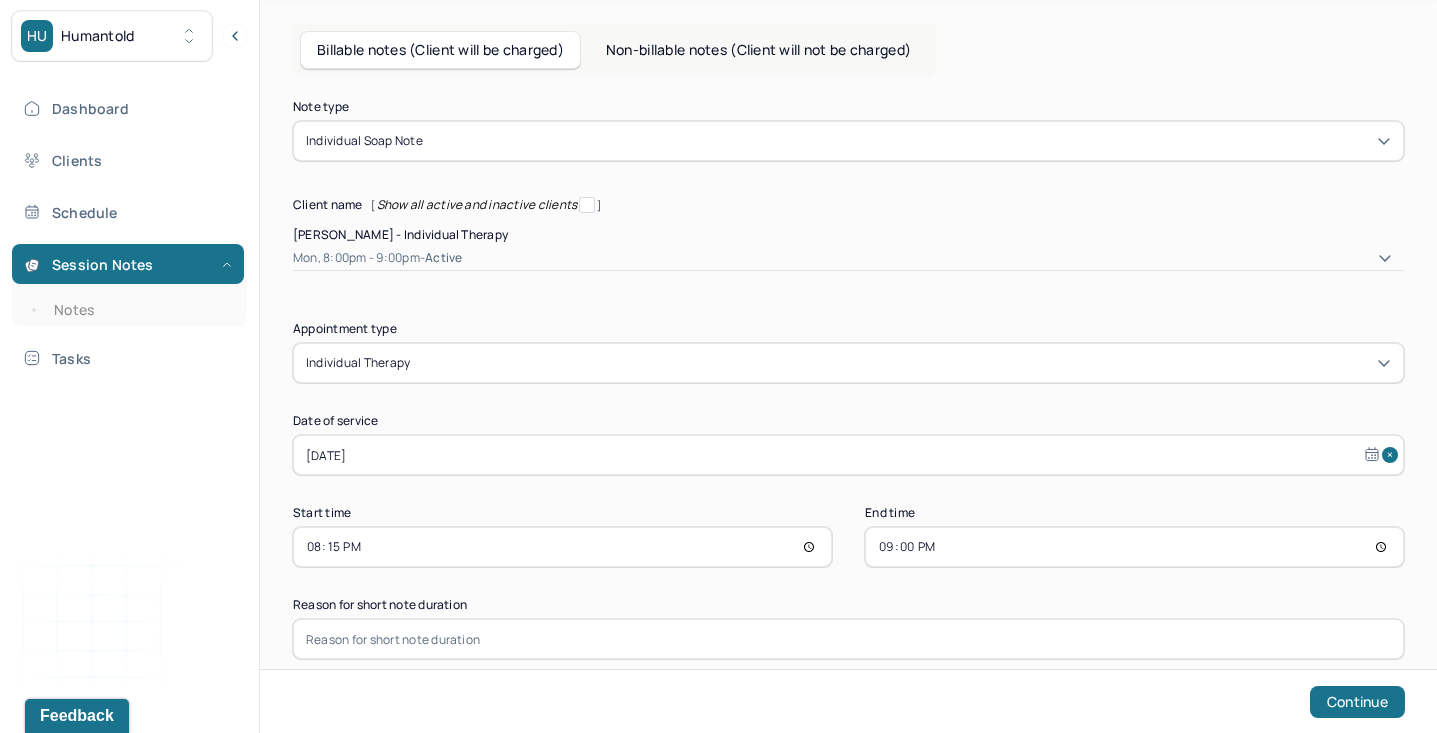 scroll, scrollTop: 98, scrollLeft: 0, axis: vertical 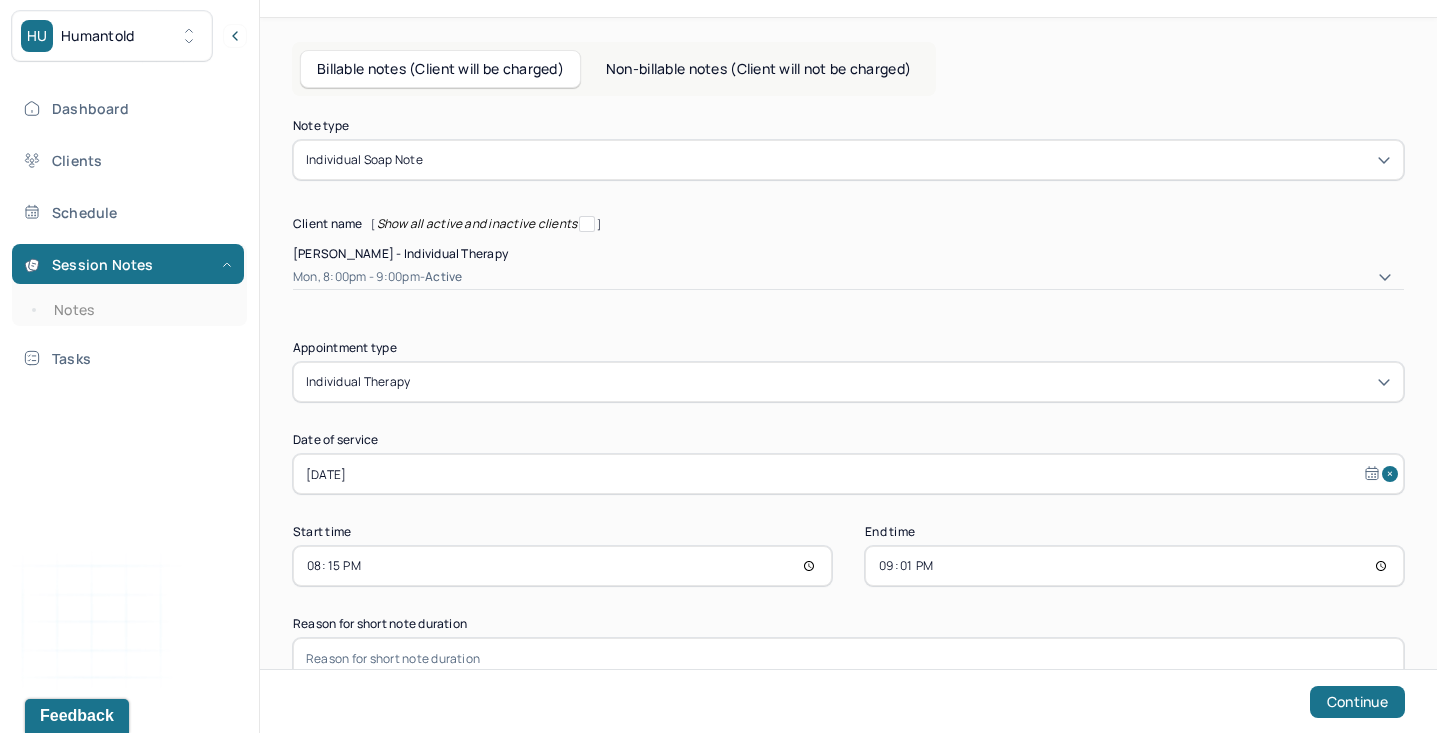 type on "21:10" 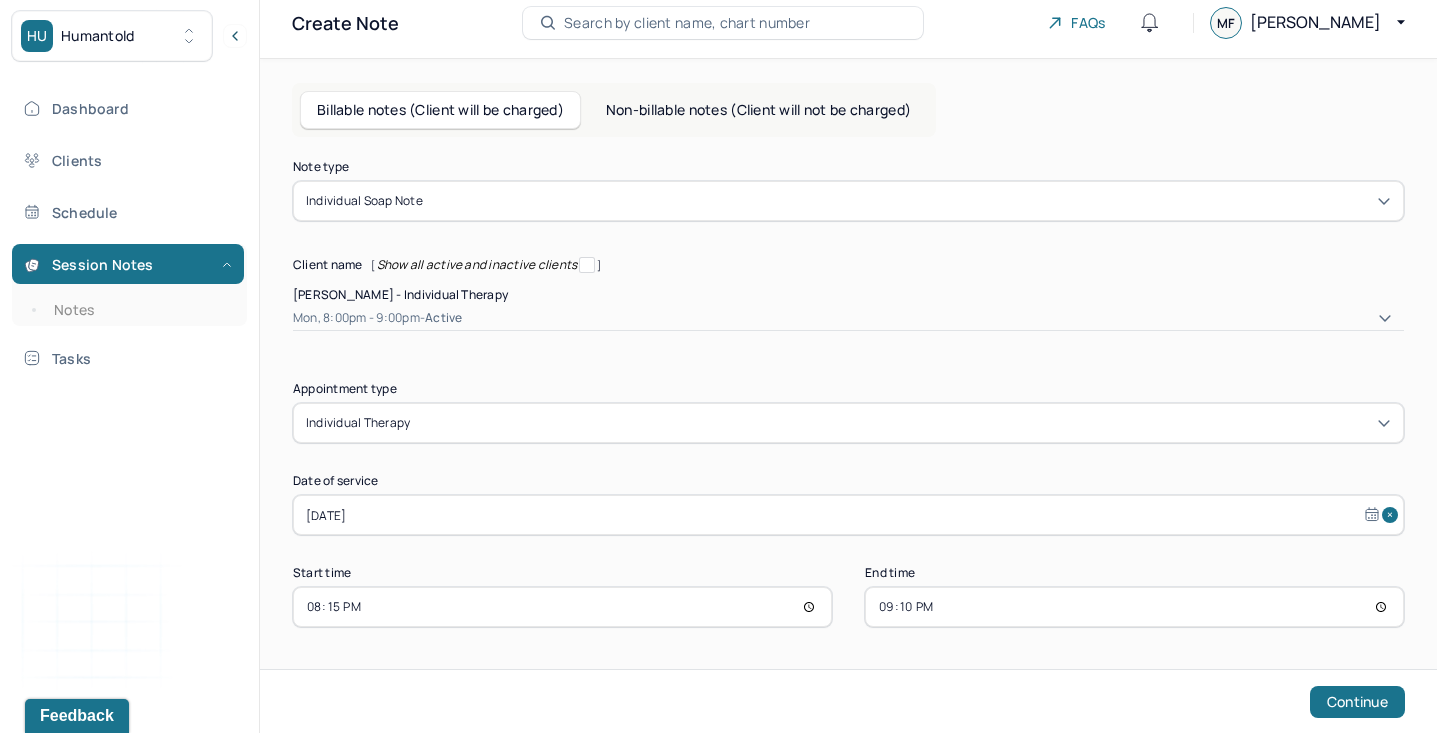 scroll, scrollTop: 38, scrollLeft: 0, axis: vertical 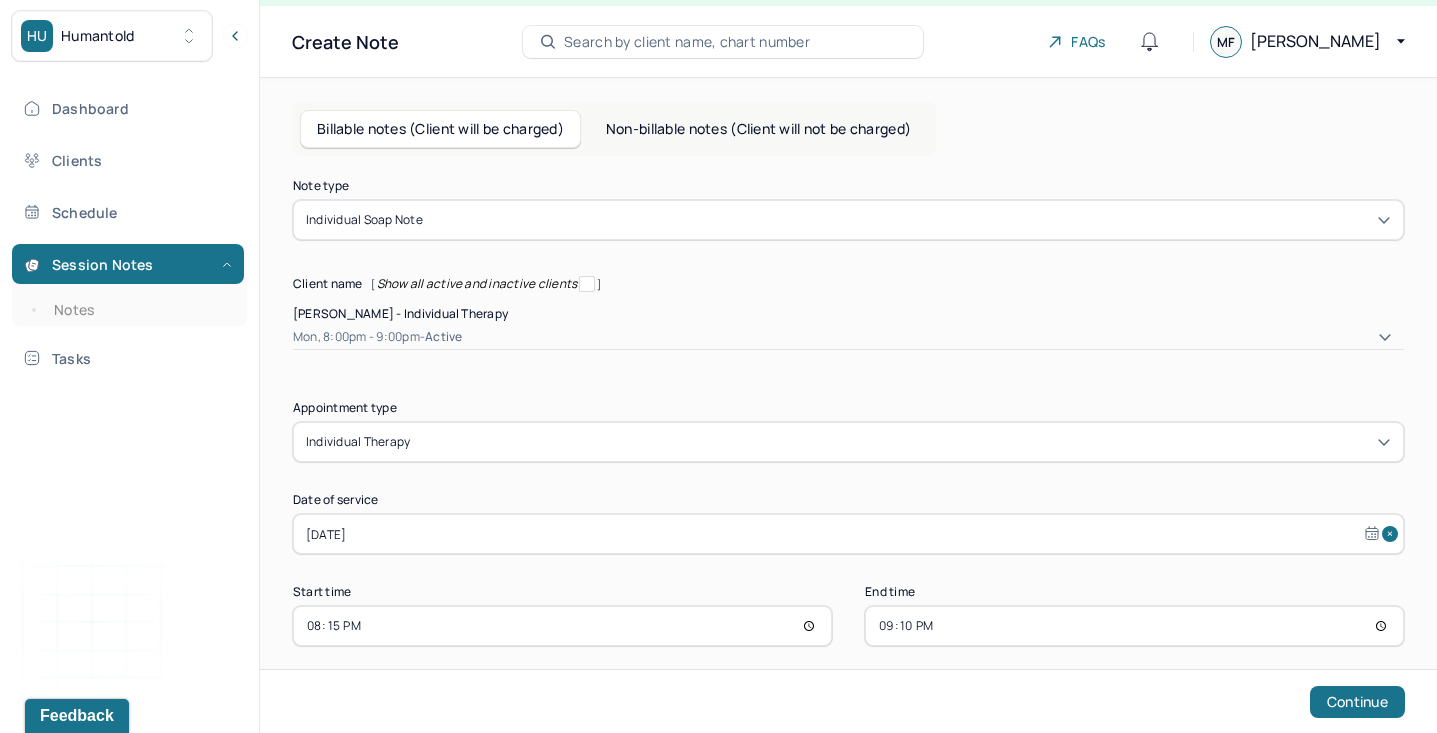 click on "Continue" at bounding box center [1357, 702] 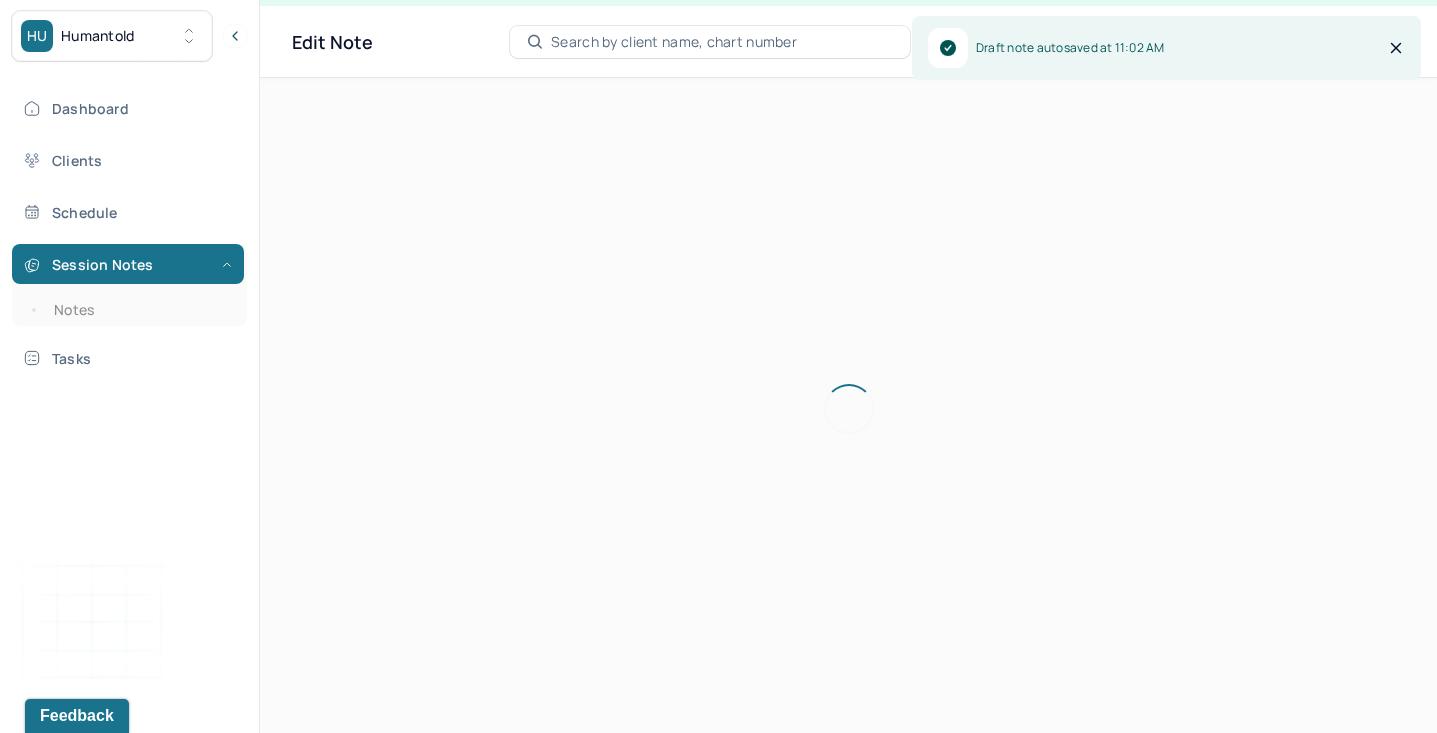 scroll, scrollTop: 0, scrollLeft: 0, axis: both 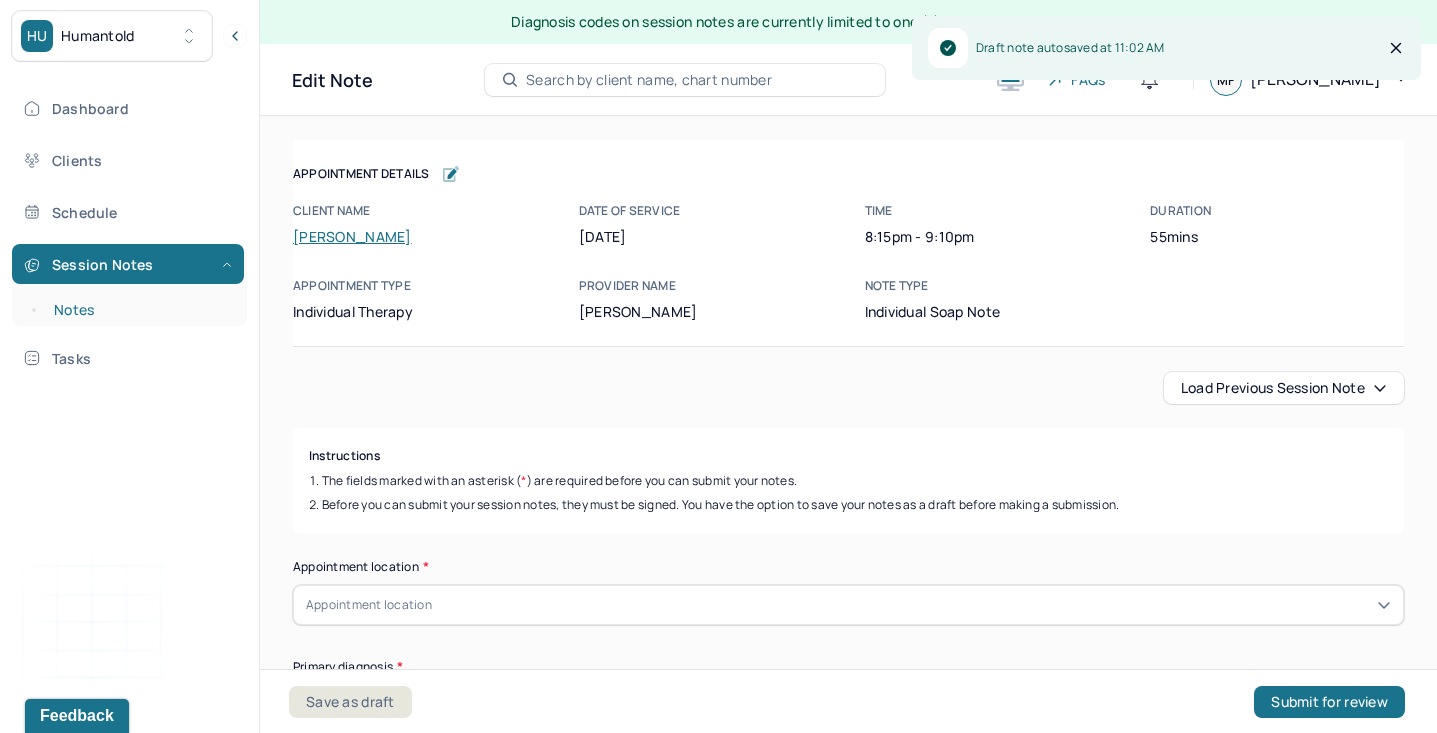 click on "Notes" at bounding box center [139, 310] 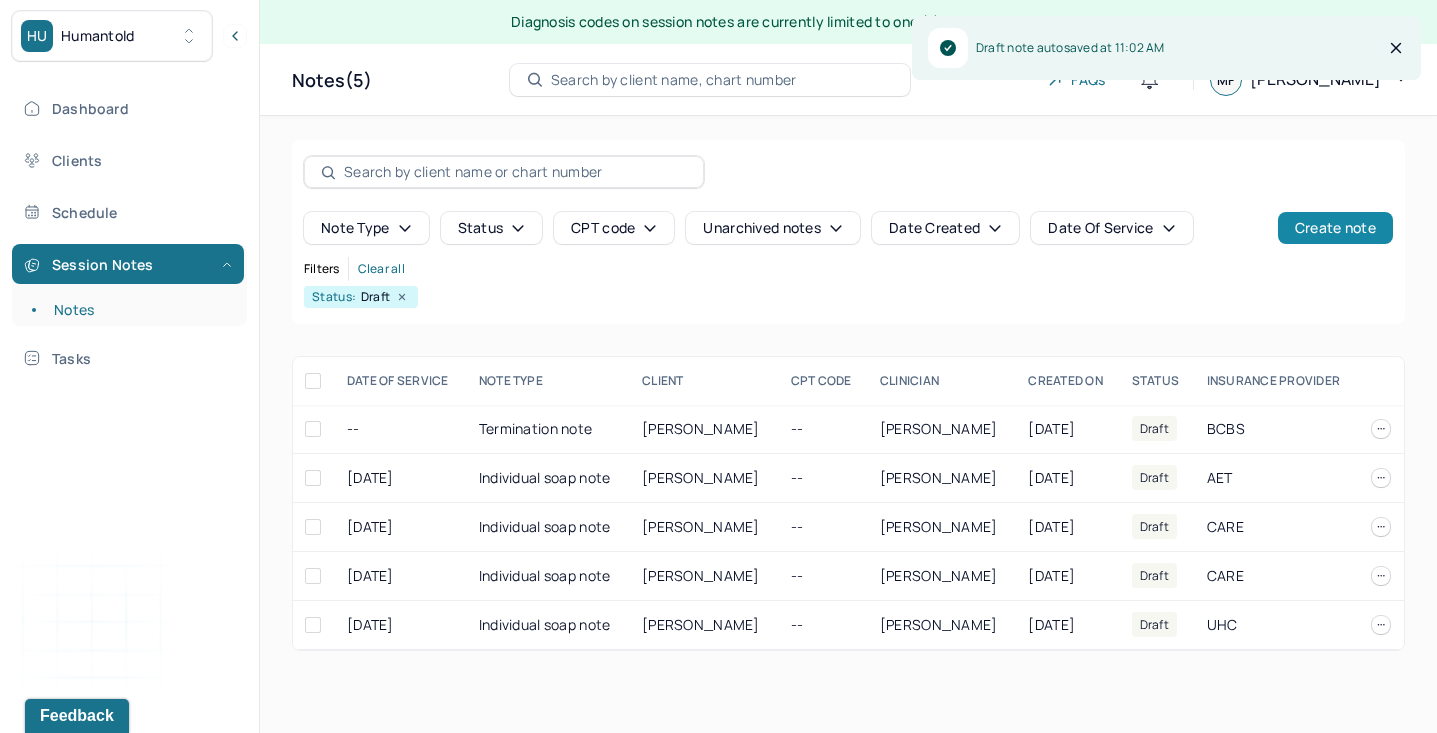 click on "Create note" at bounding box center (1335, 228) 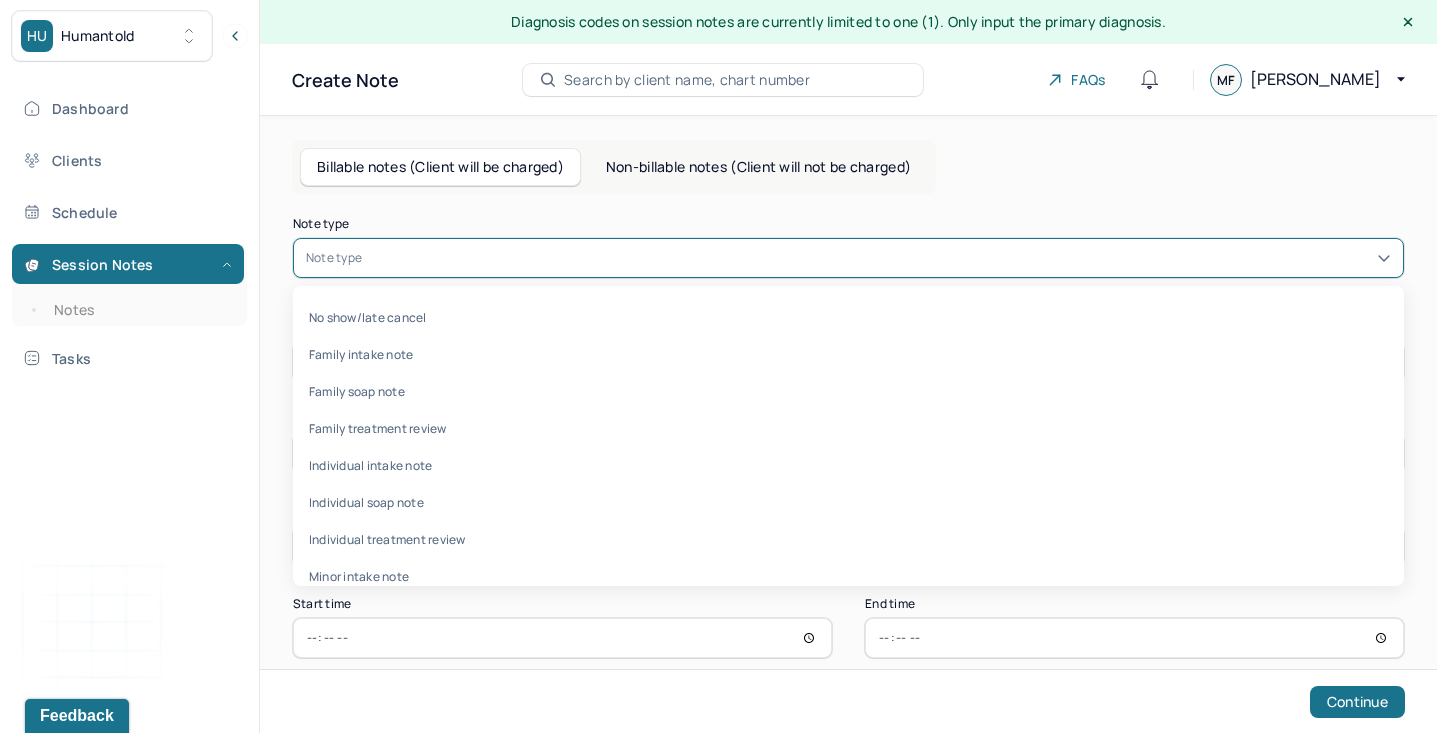 click at bounding box center (878, 258) 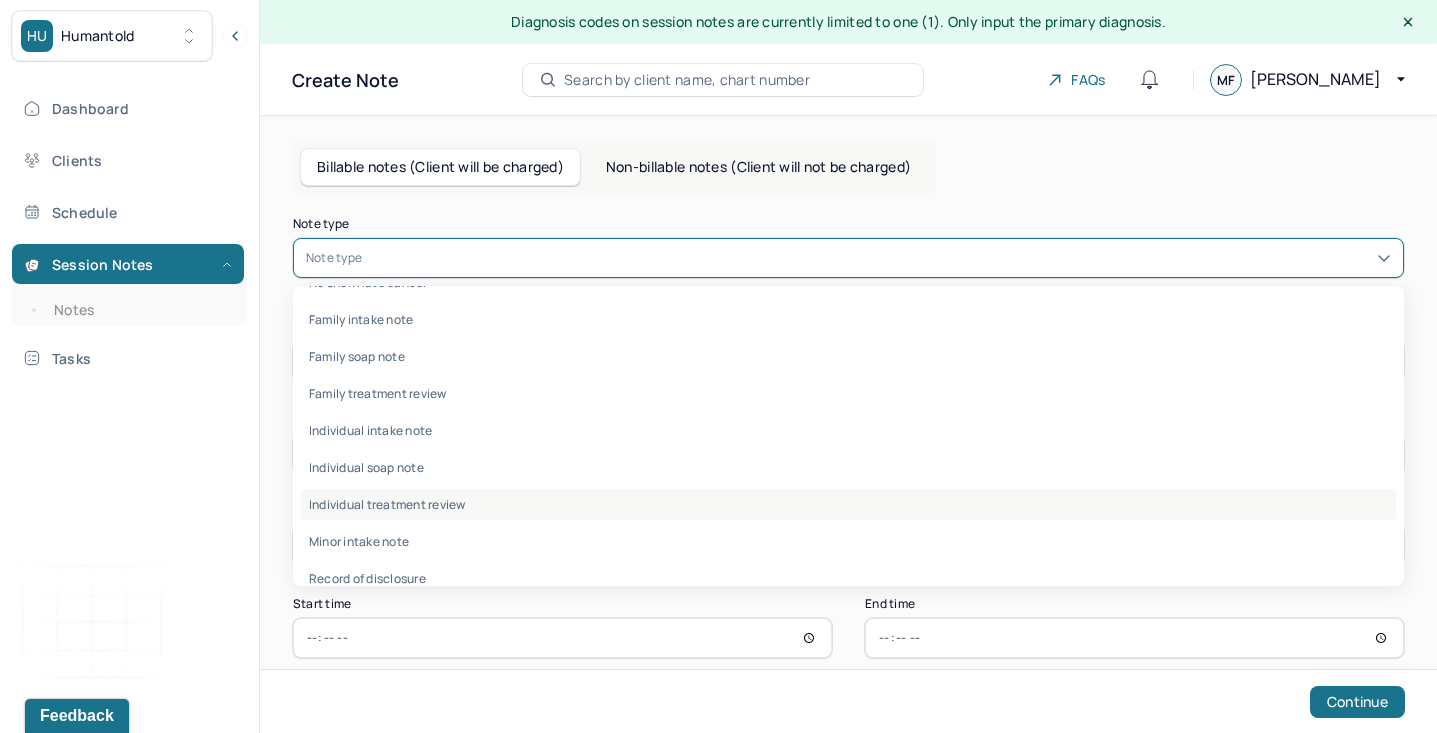 scroll, scrollTop: 0, scrollLeft: 0, axis: both 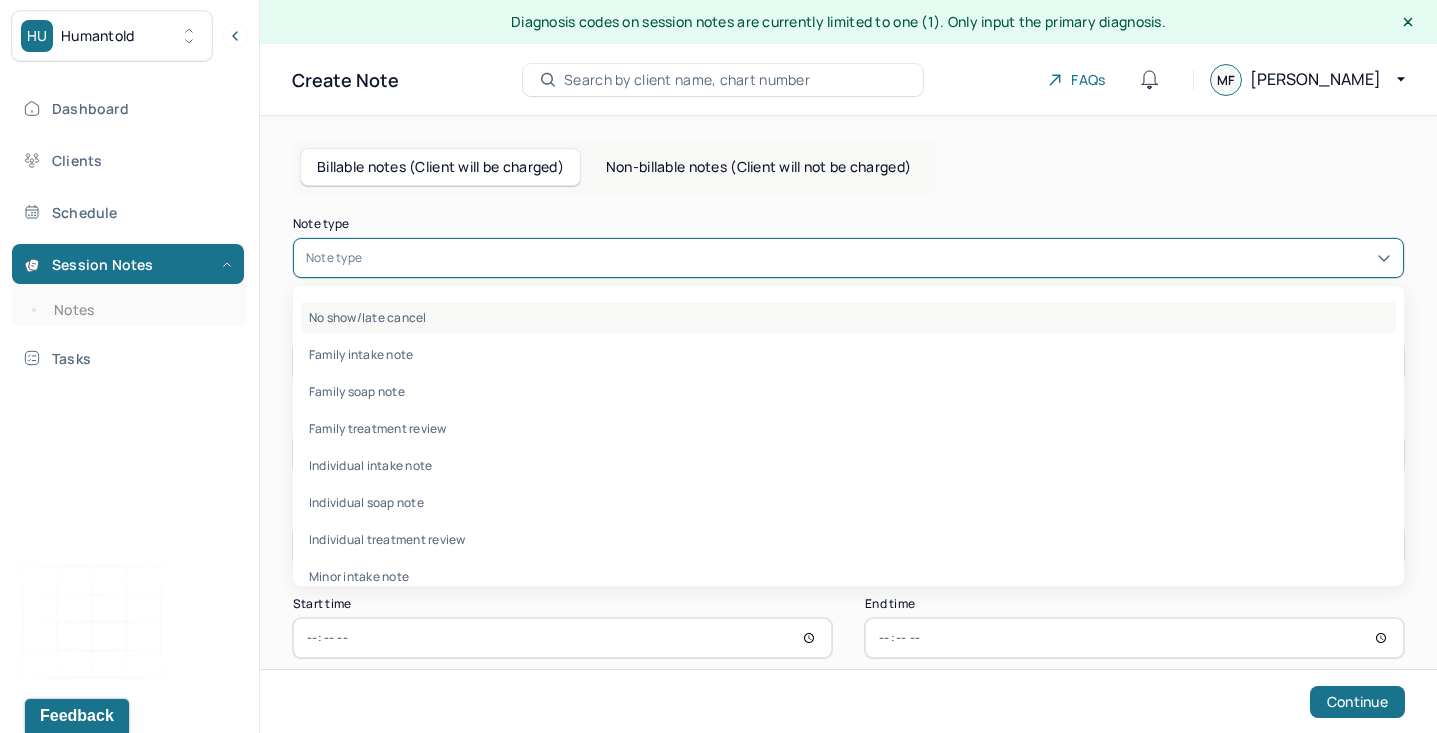 click on "No show/late cancel" at bounding box center [848, 317] 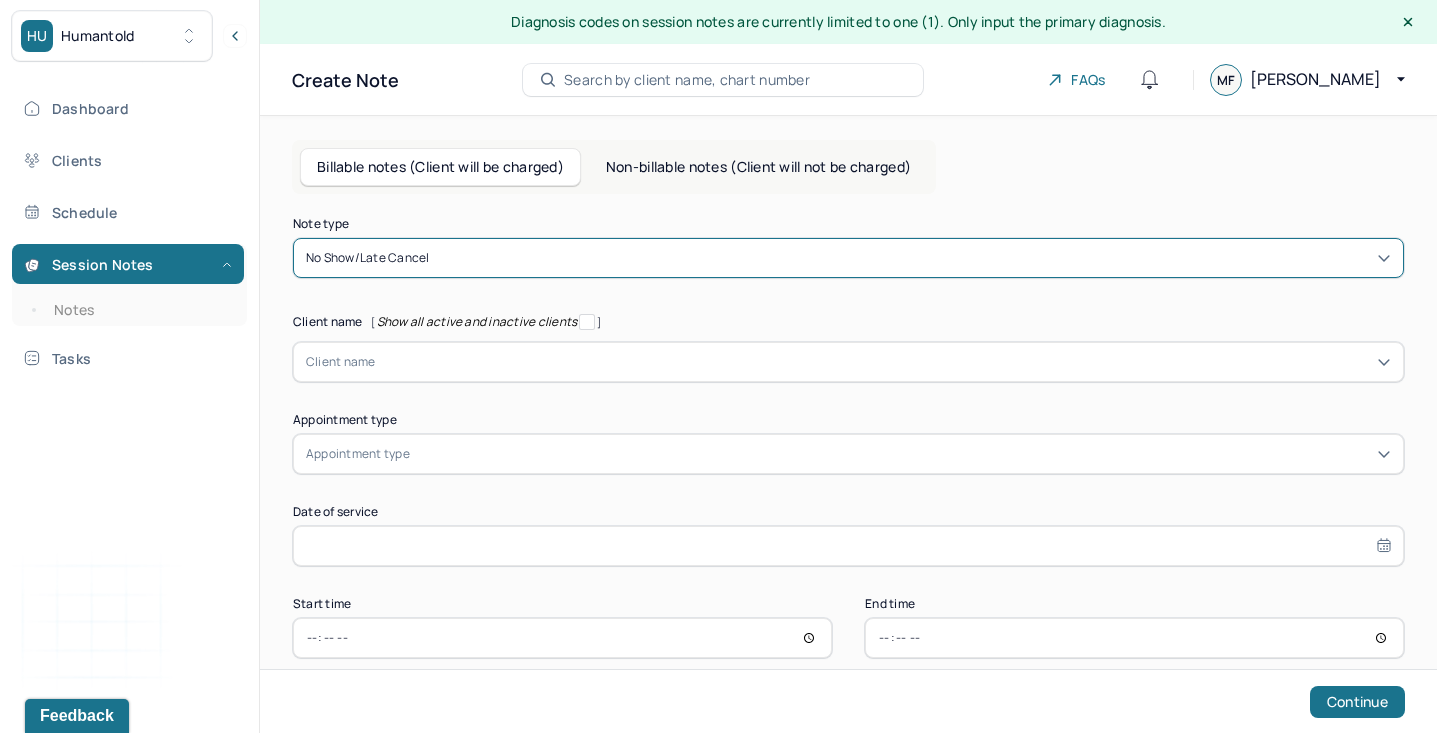click at bounding box center [883, 362] 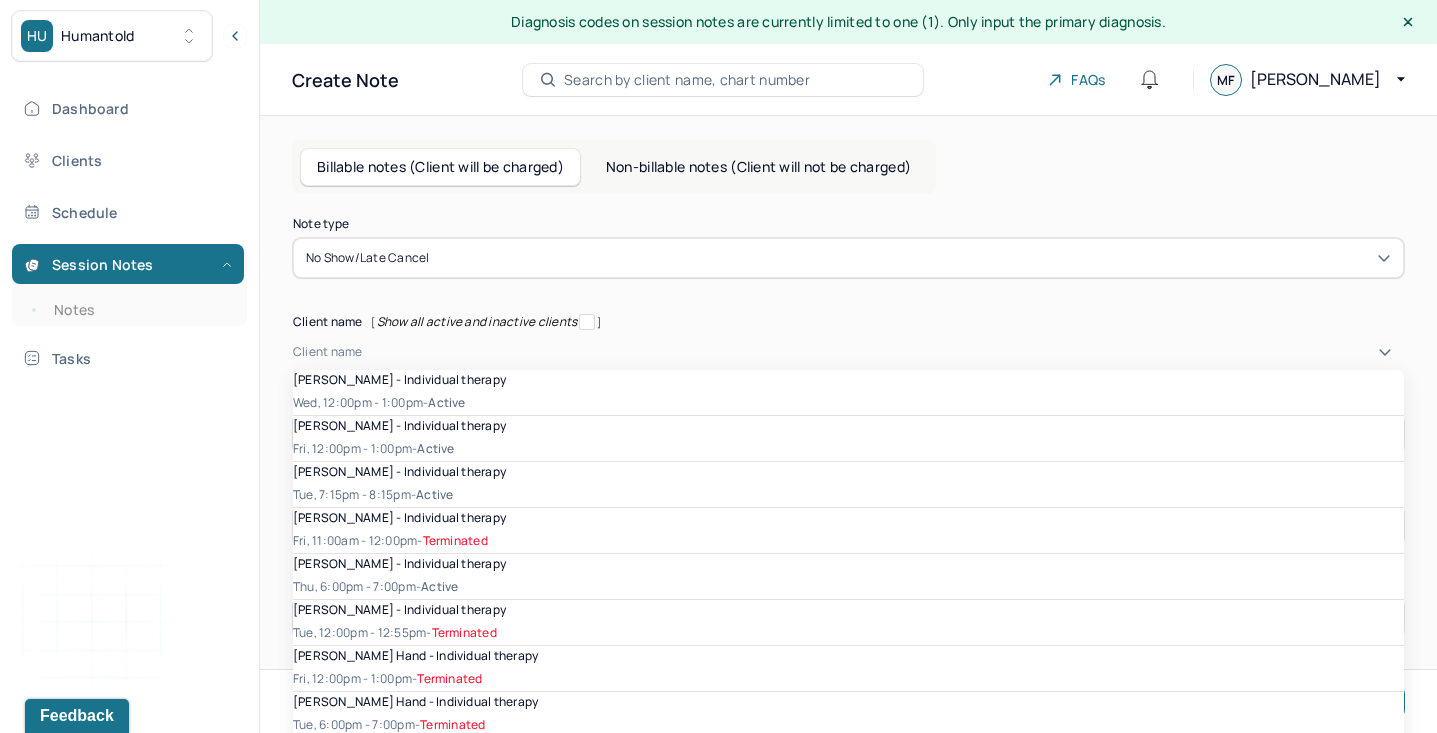 scroll, scrollTop: 2432, scrollLeft: 0, axis: vertical 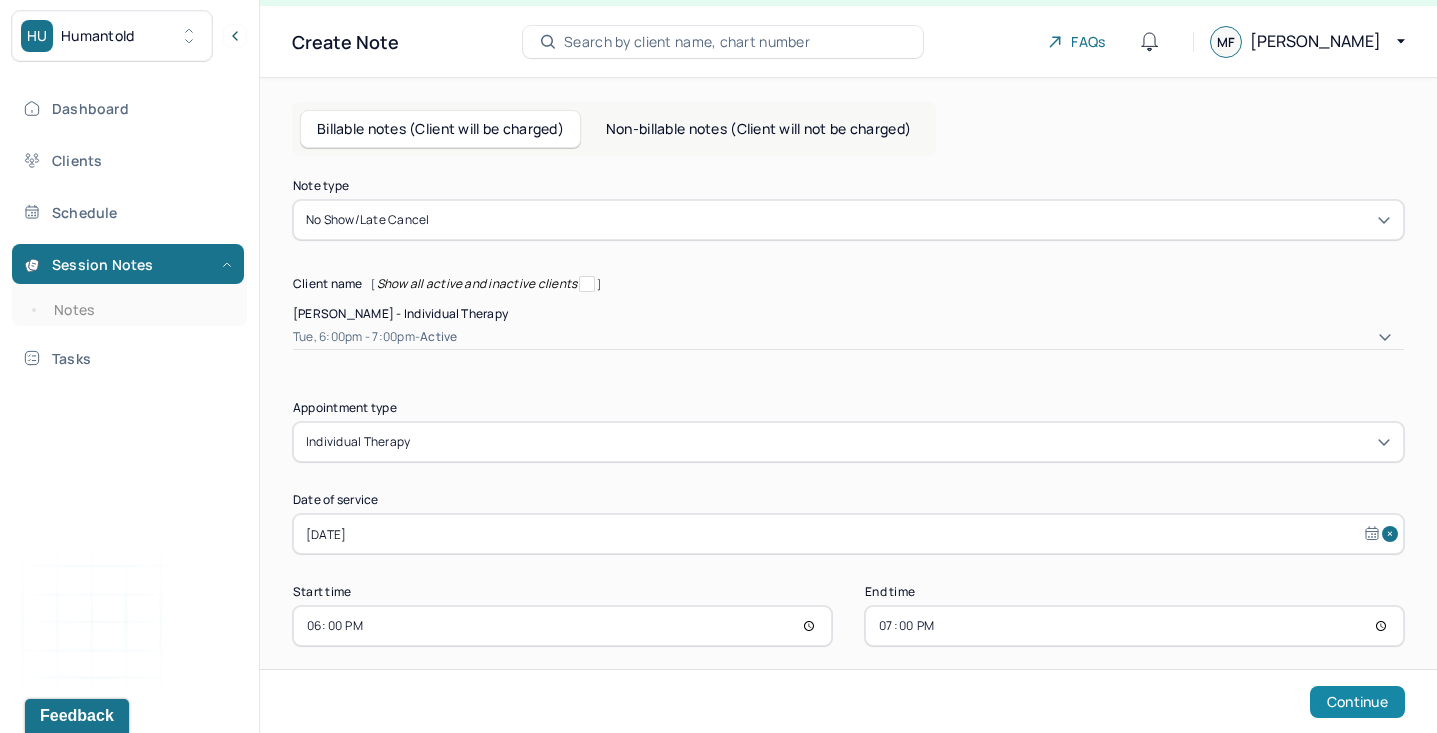 click on "Continue" at bounding box center [1357, 702] 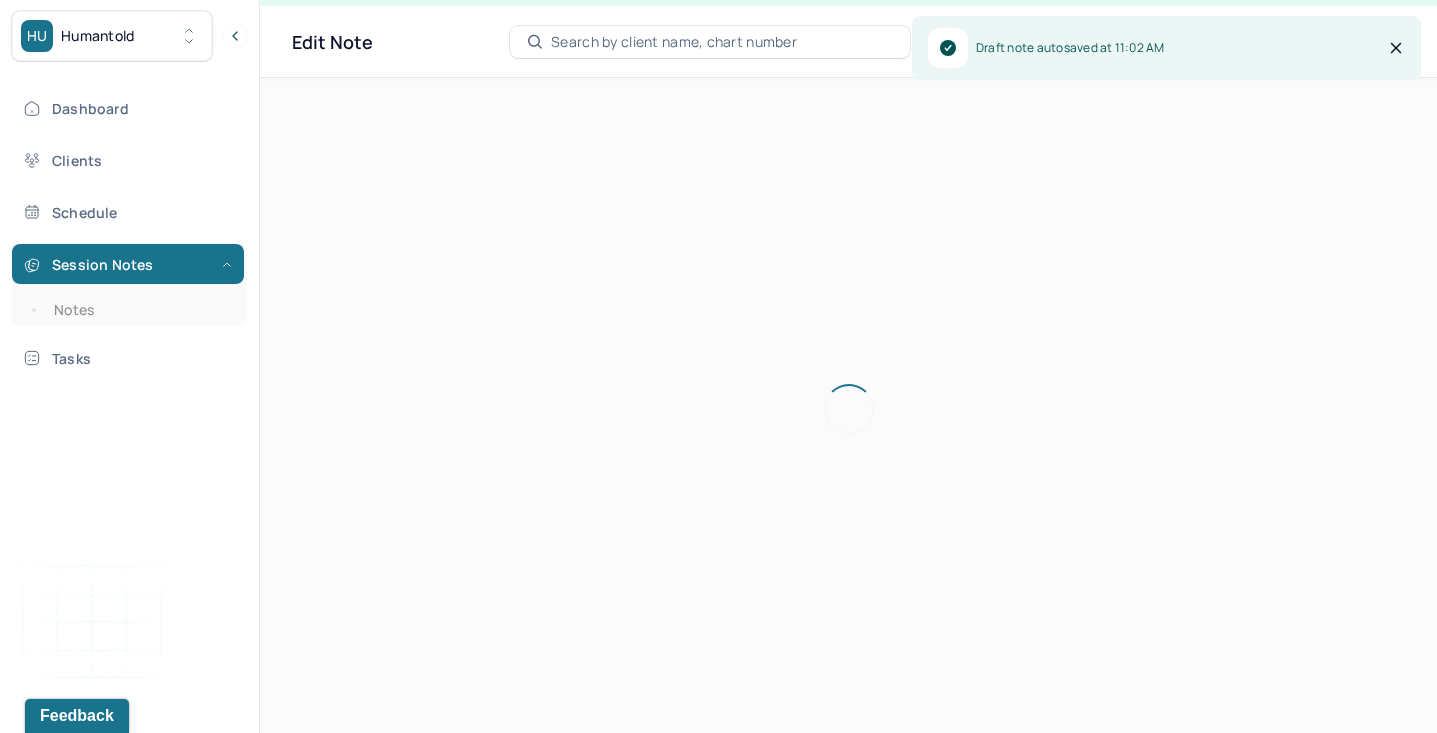 scroll, scrollTop: 36, scrollLeft: 0, axis: vertical 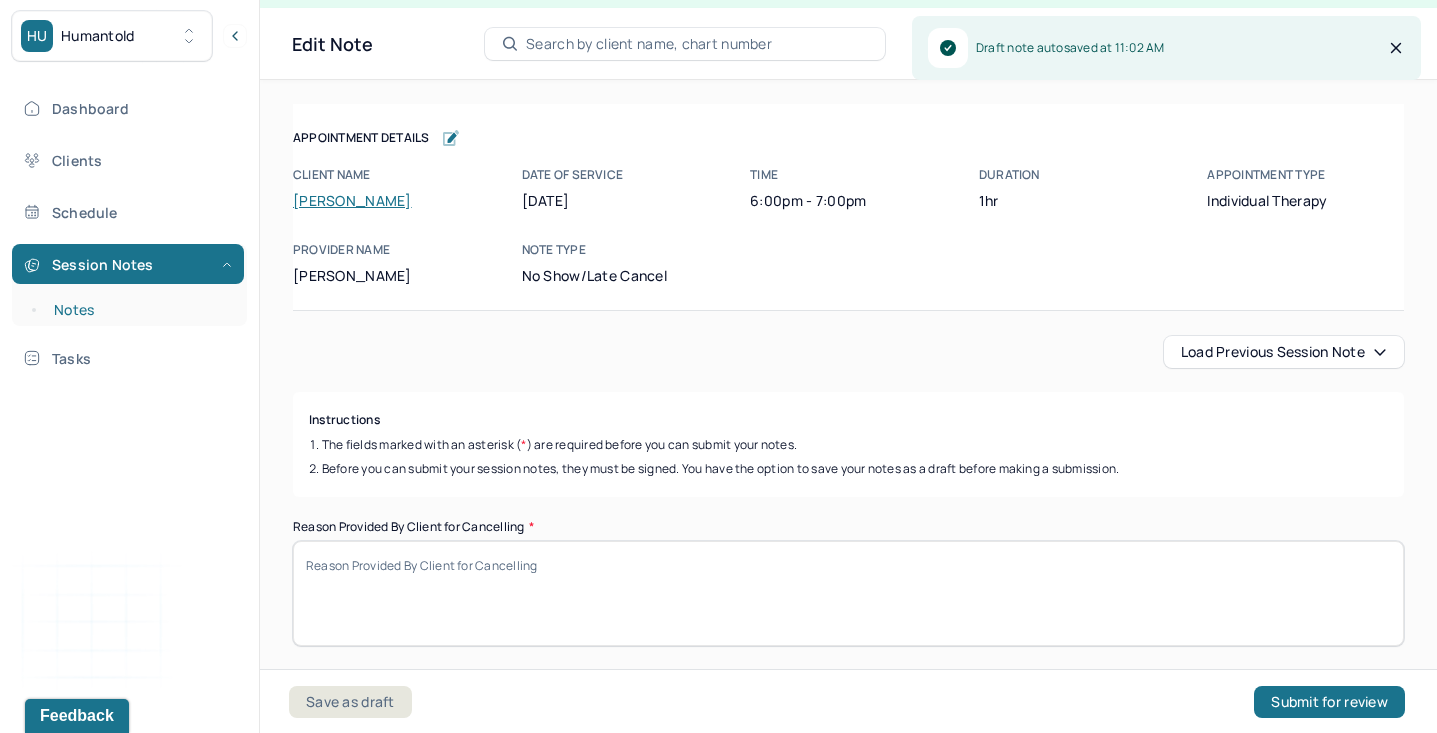 click on "Notes" at bounding box center [139, 310] 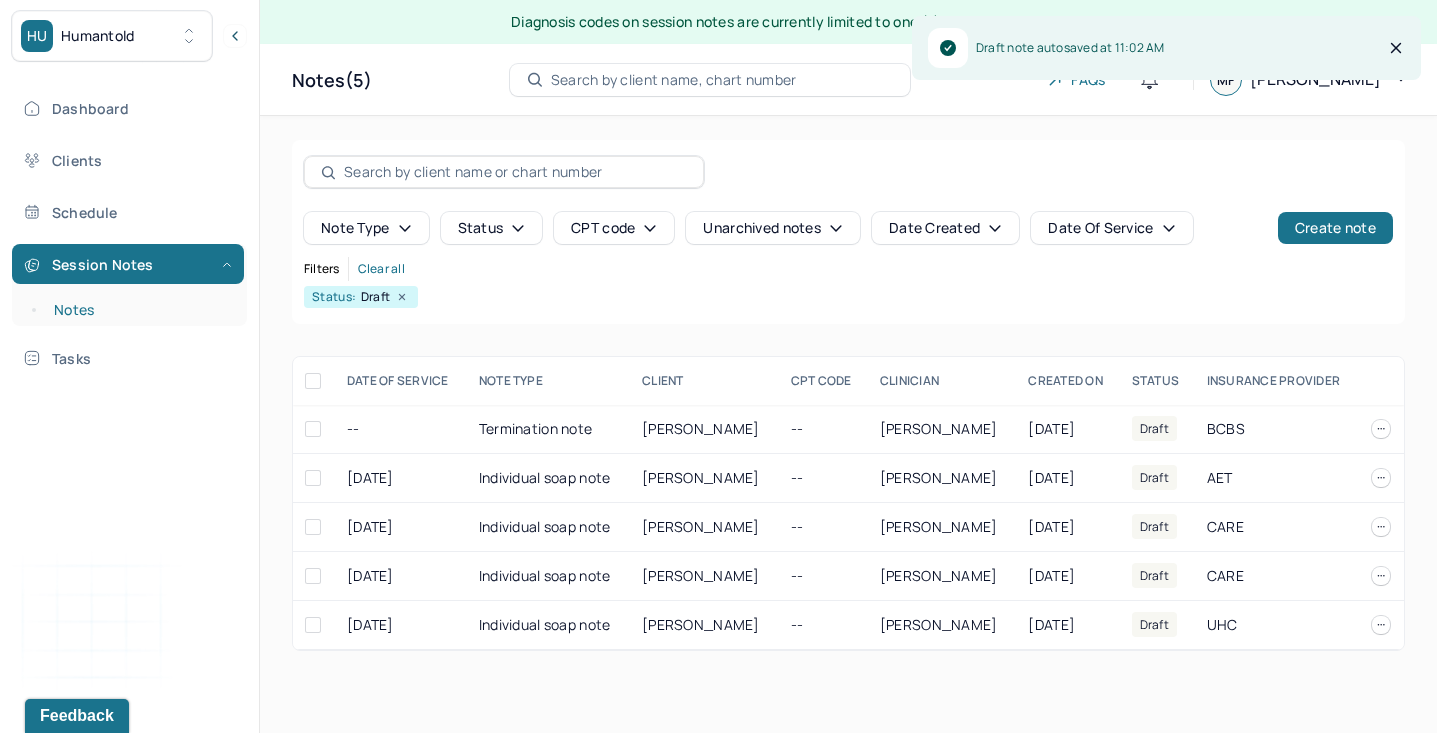 scroll, scrollTop: 0, scrollLeft: 0, axis: both 